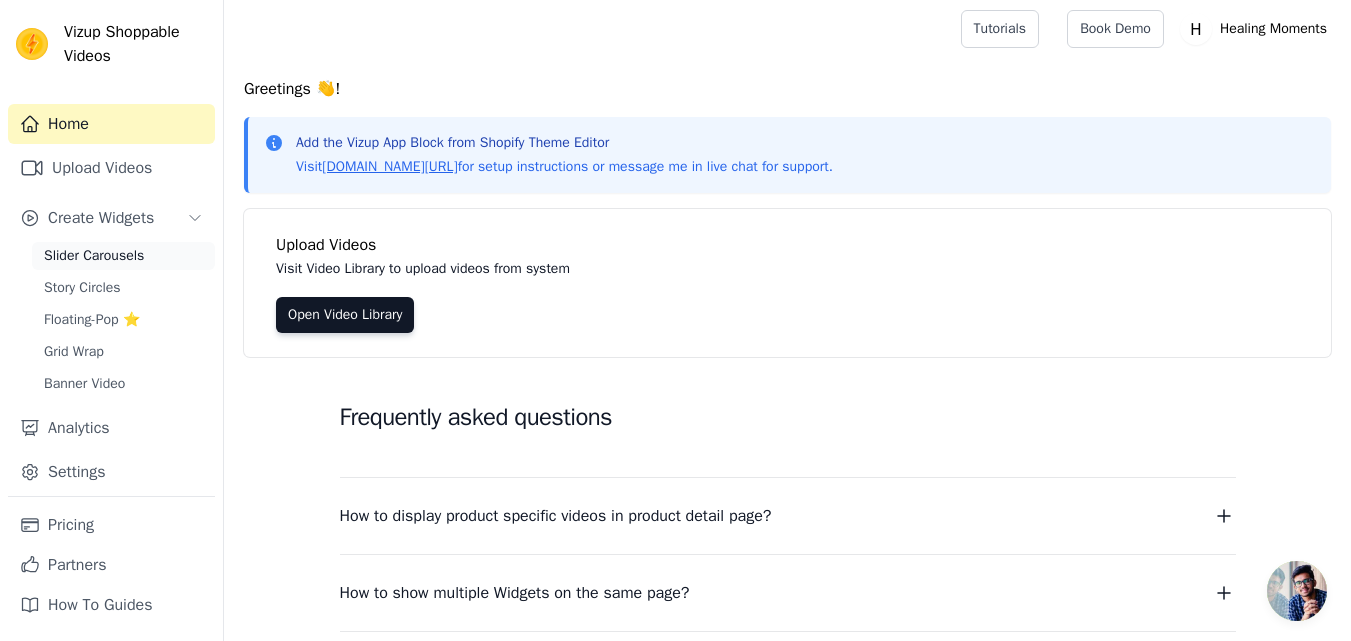 scroll, scrollTop: 0, scrollLeft: 0, axis: both 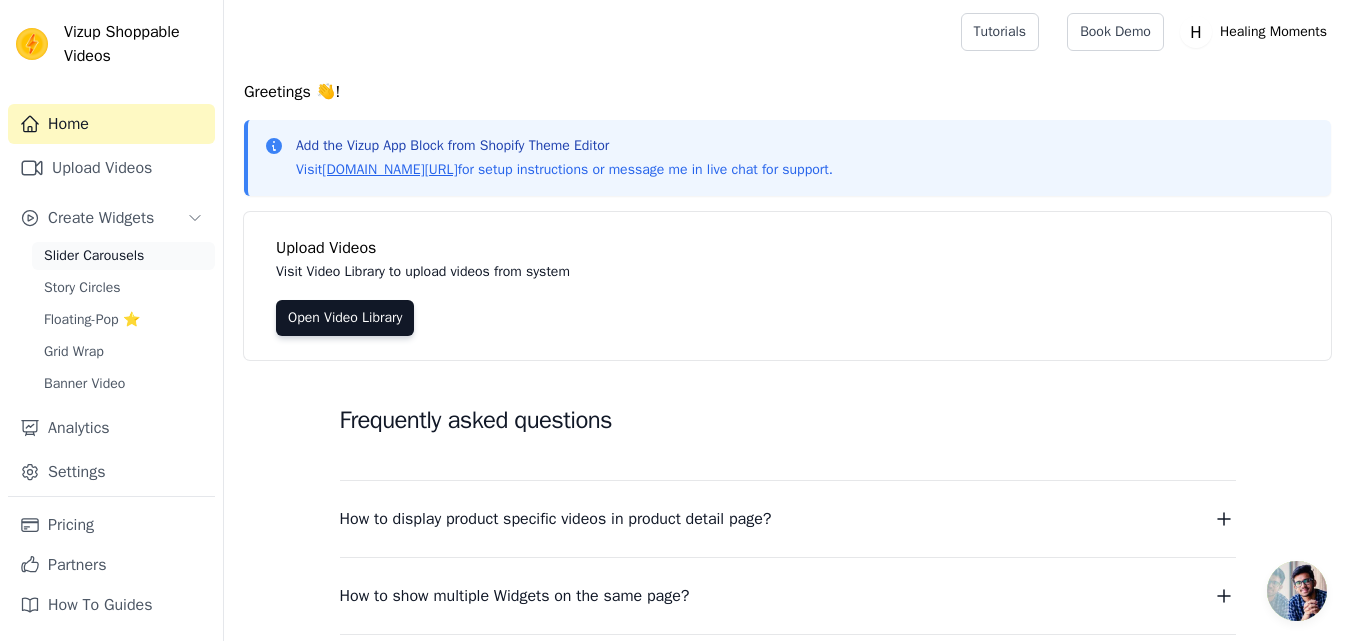 click on "Slider Carousels" at bounding box center (94, 256) 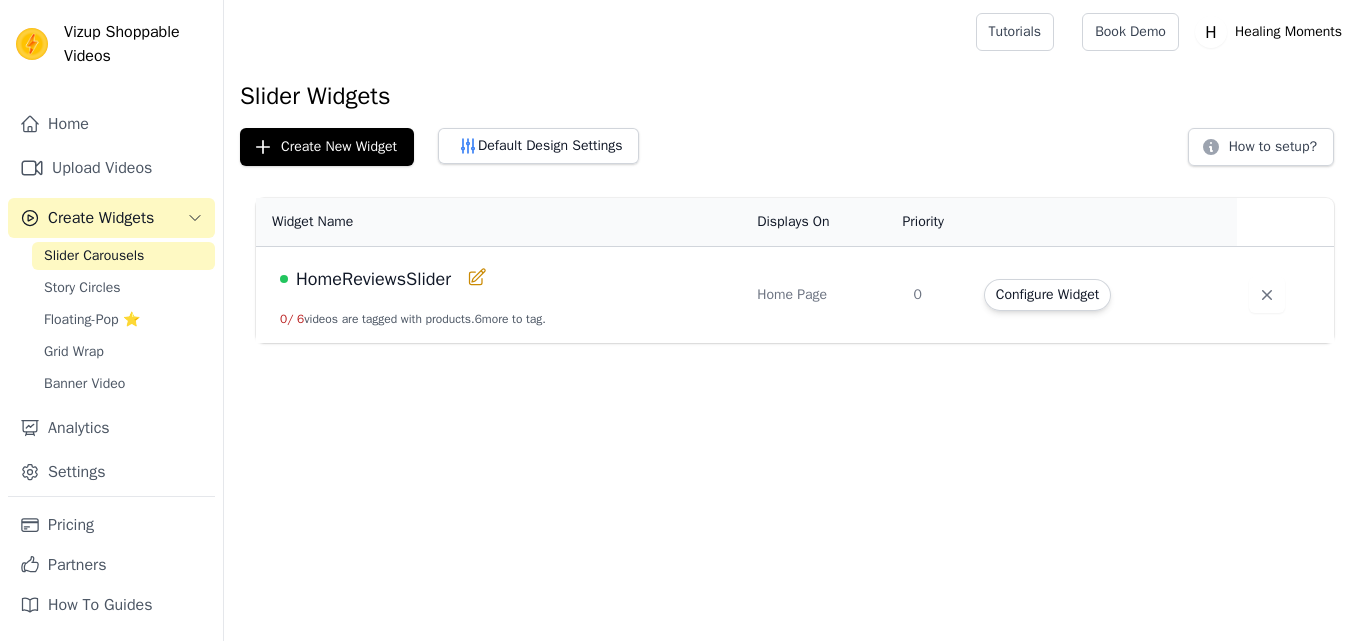 scroll, scrollTop: 0, scrollLeft: 0, axis: both 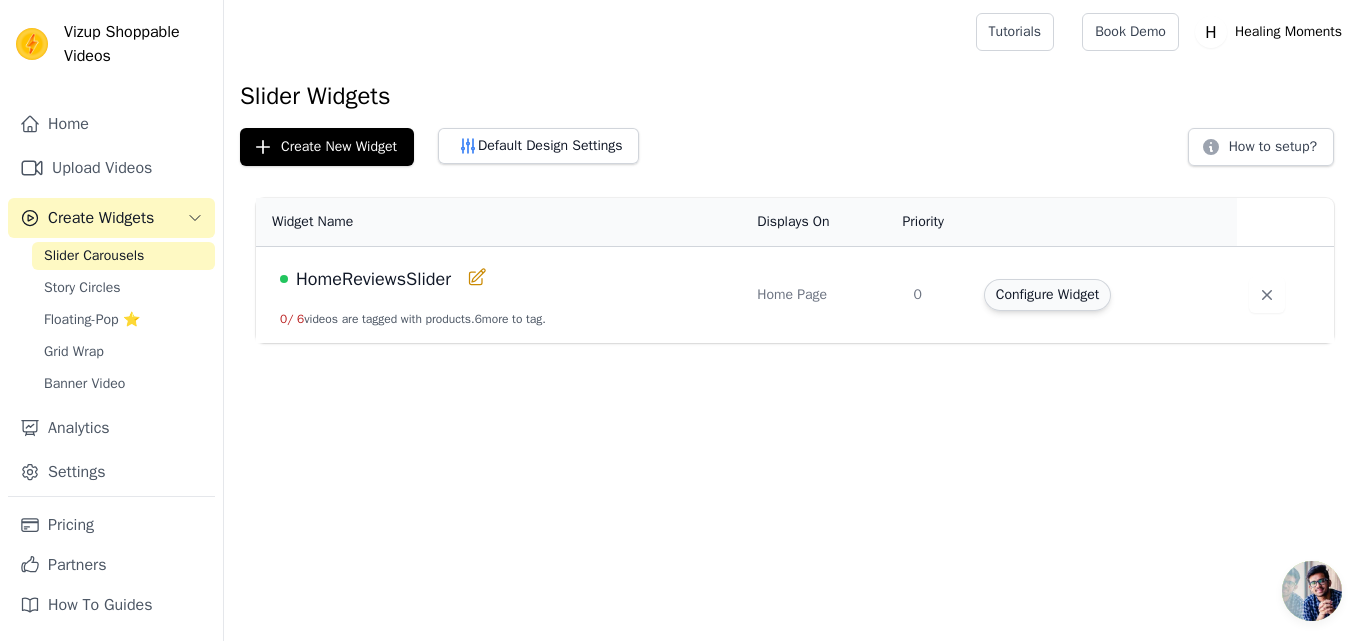 click on "Configure Widget" at bounding box center (1047, 295) 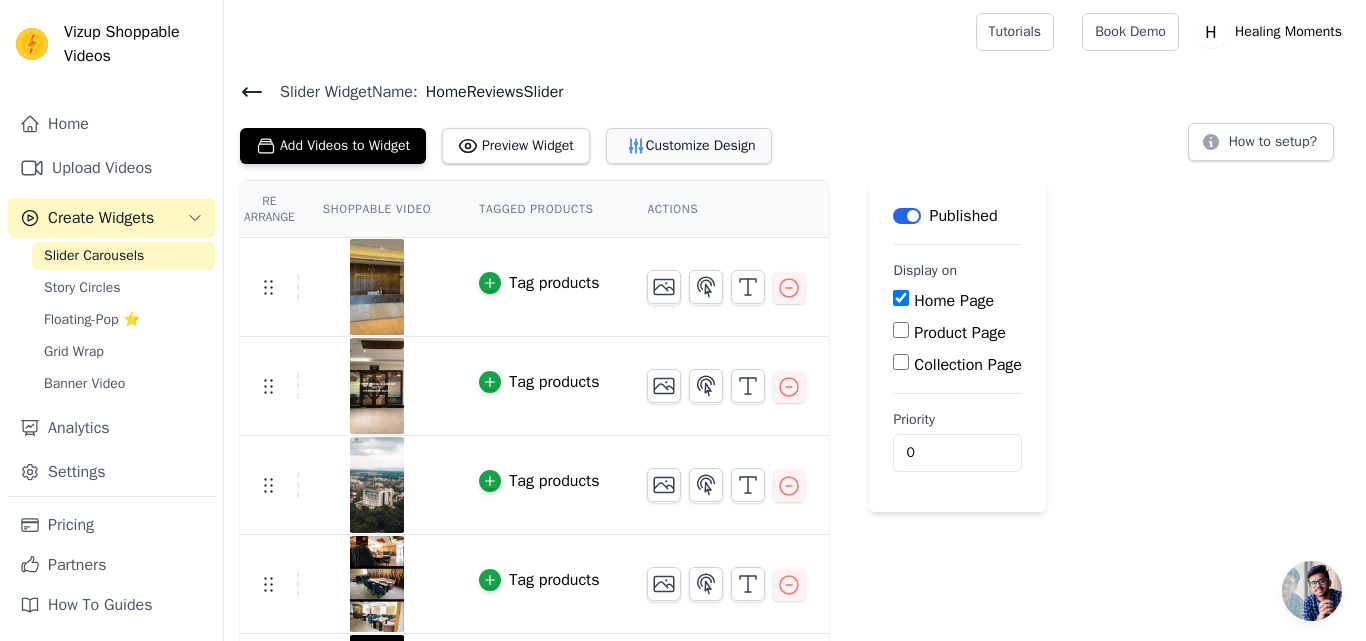 click on "Customize Design" at bounding box center [689, 146] 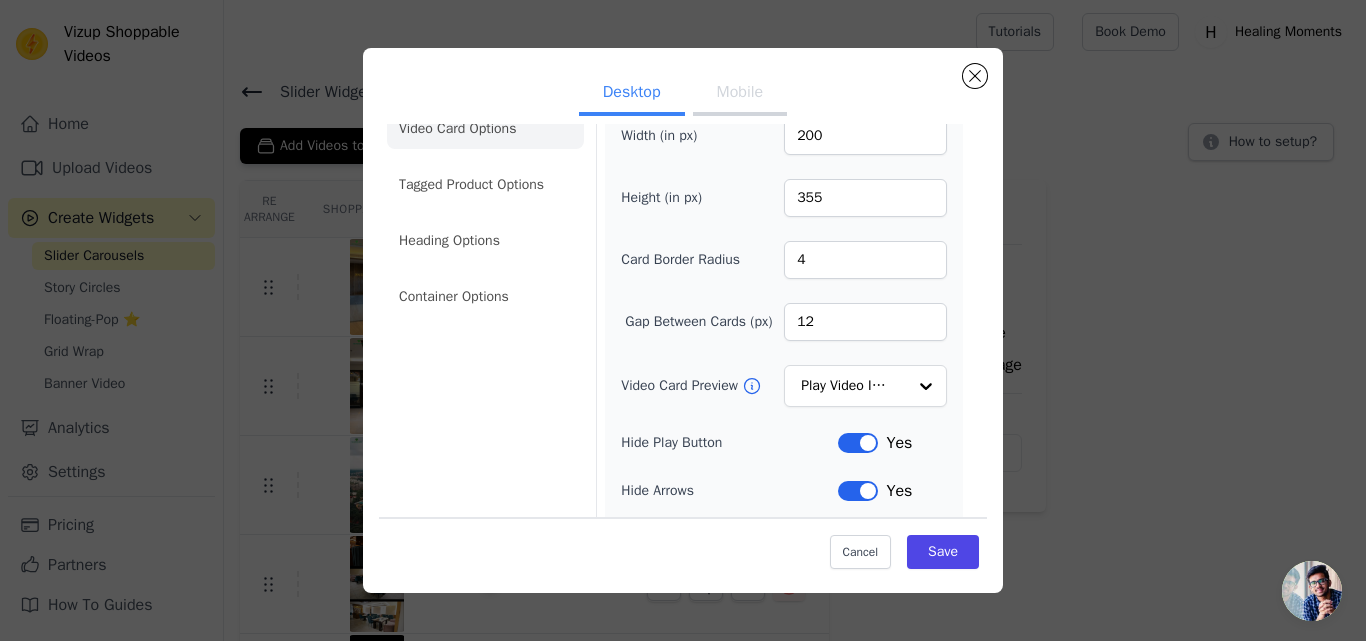 scroll, scrollTop: 30, scrollLeft: 0, axis: vertical 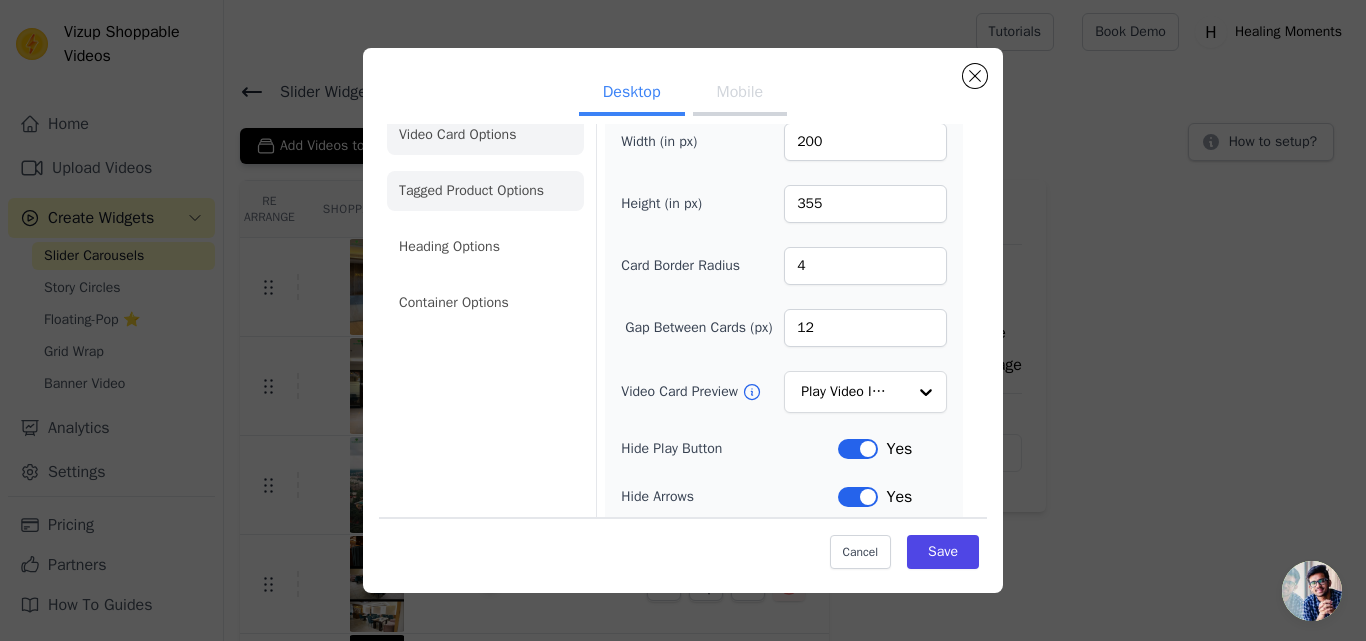 click on "Tagged Product Options" 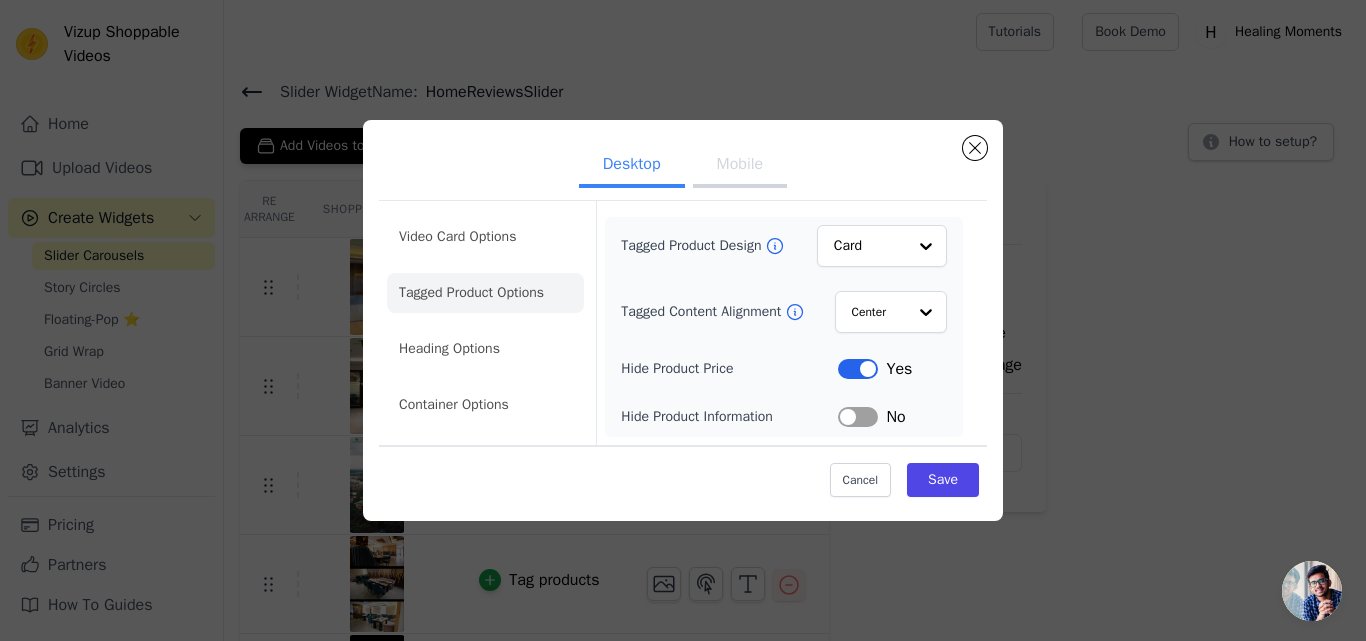 scroll, scrollTop: 0, scrollLeft: 0, axis: both 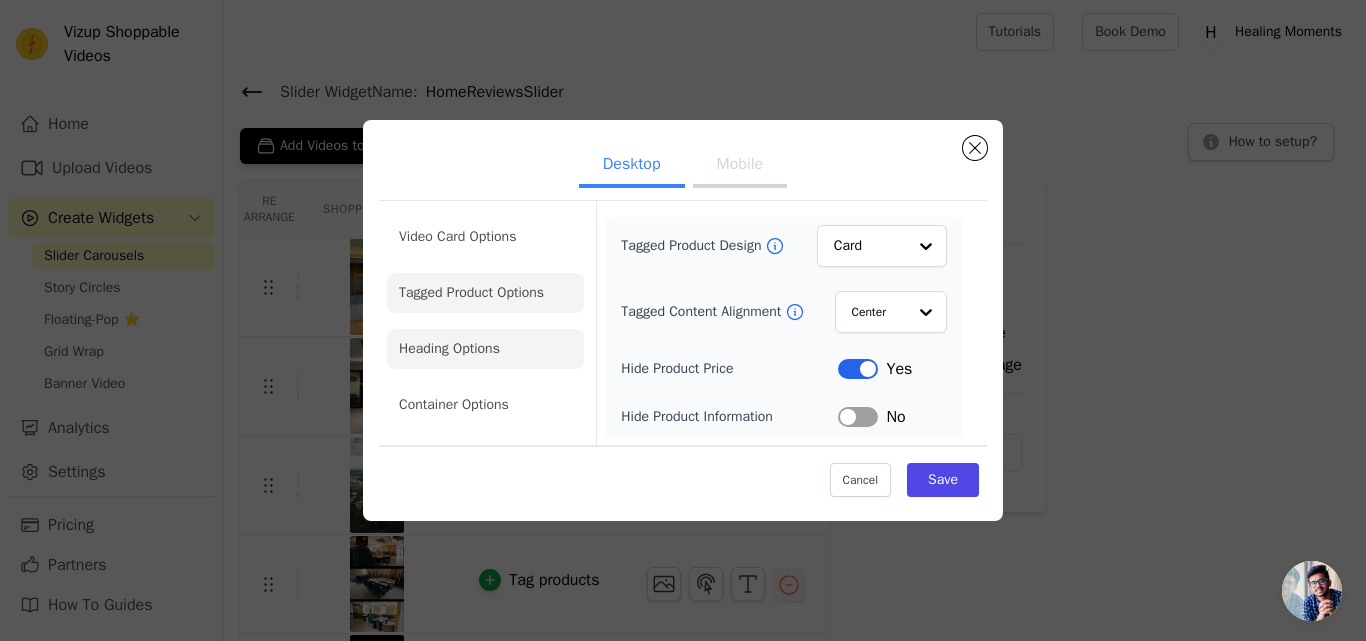 click on "Heading Options" 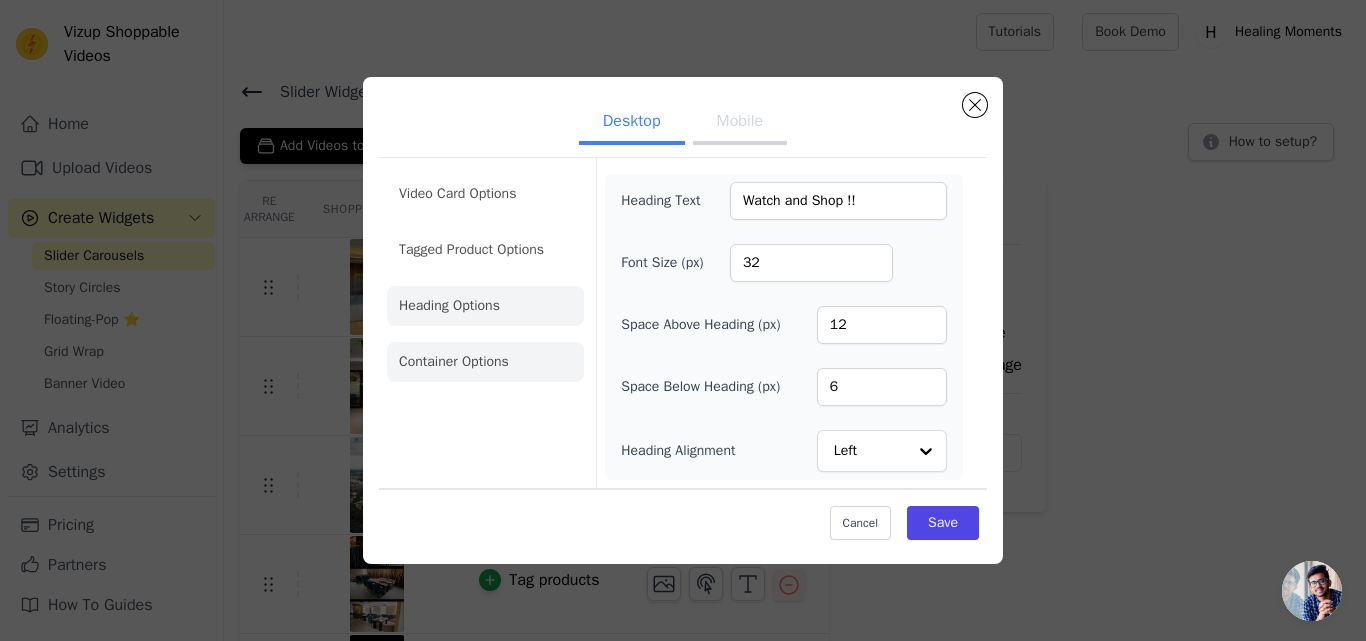 click on "Container Options" 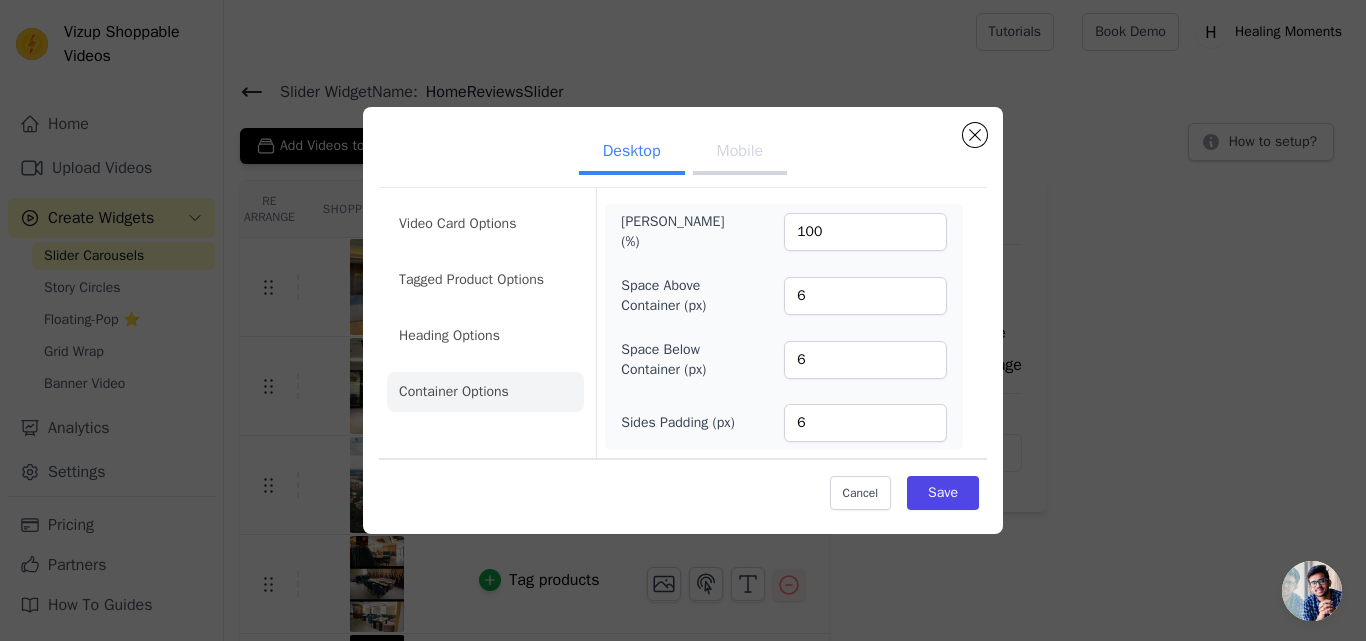 click on "Mobile" at bounding box center [740, 153] 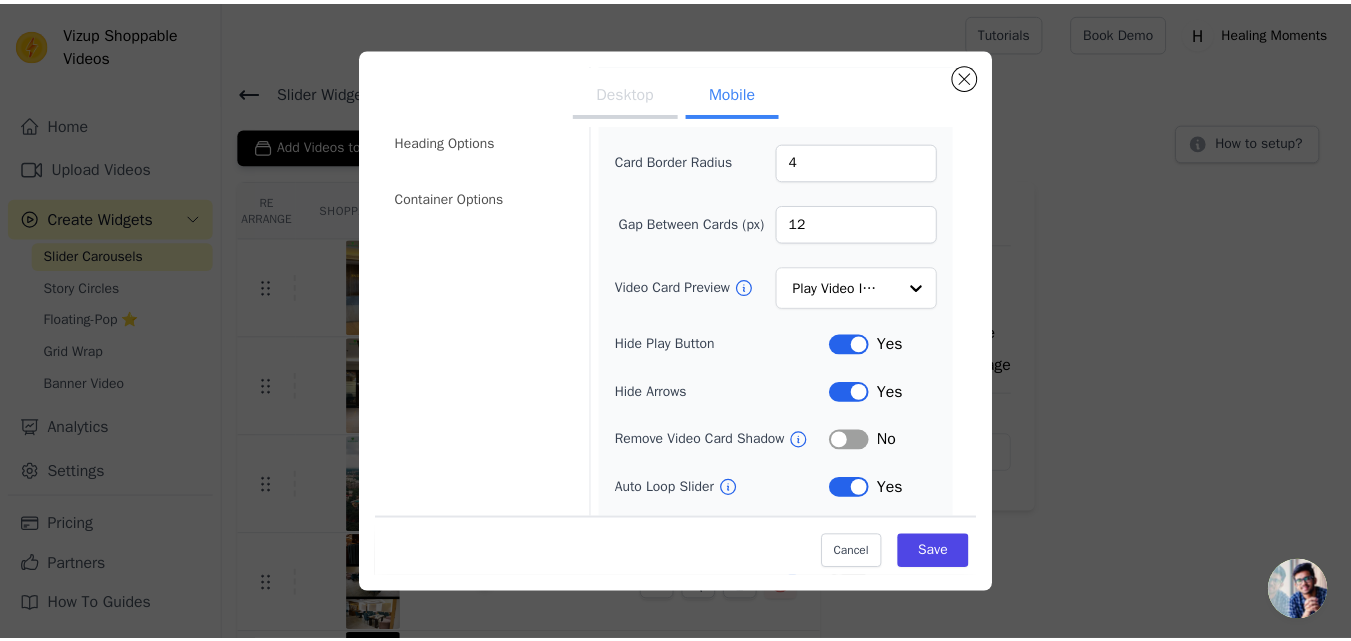 scroll, scrollTop: 0, scrollLeft: 0, axis: both 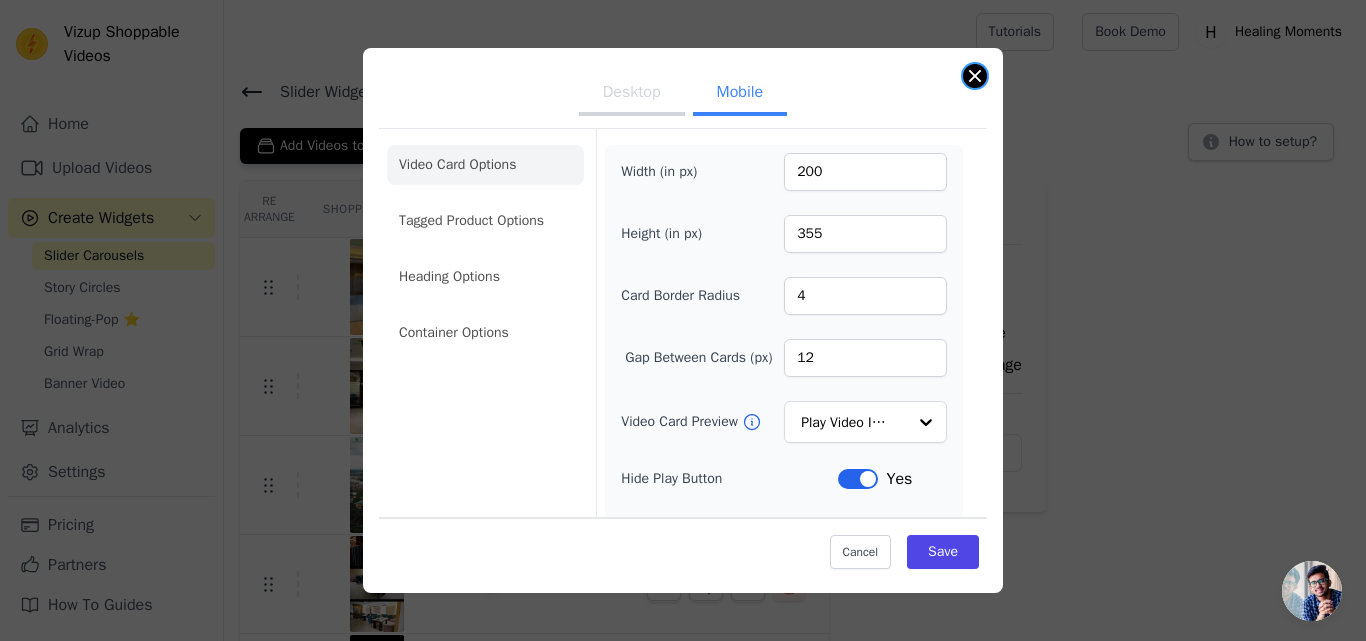click at bounding box center (975, 76) 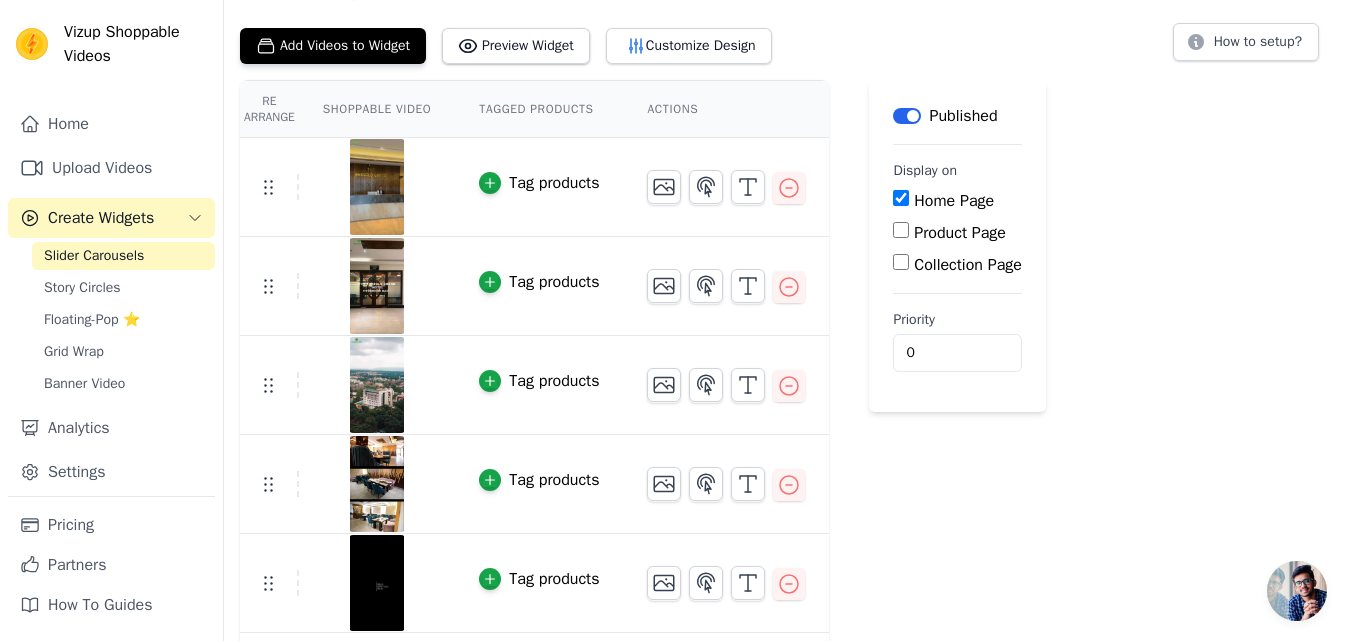 scroll, scrollTop: 91, scrollLeft: 0, axis: vertical 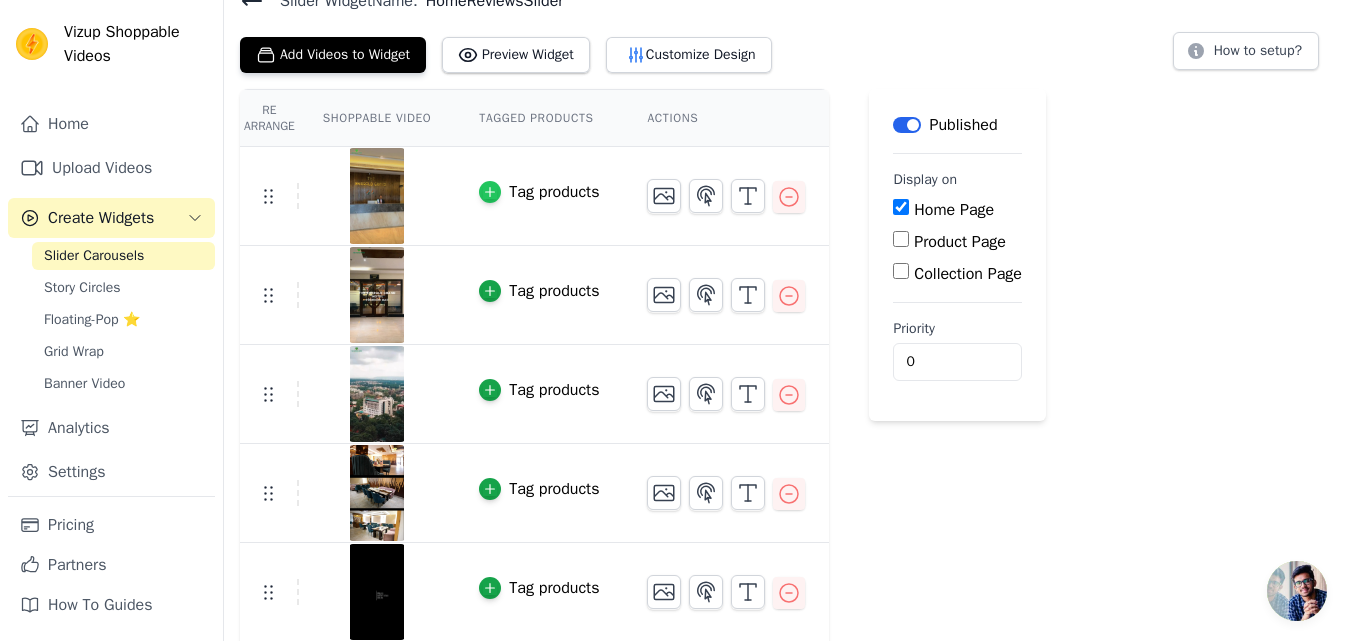 click 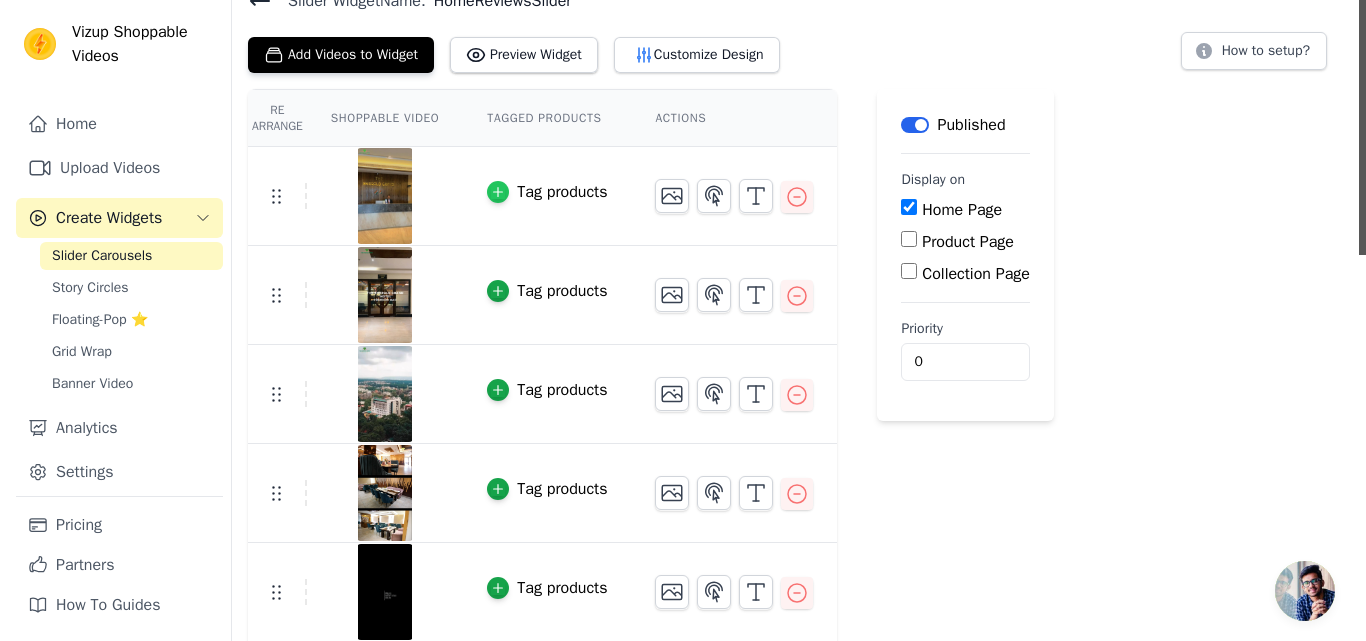 scroll, scrollTop: 0, scrollLeft: 0, axis: both 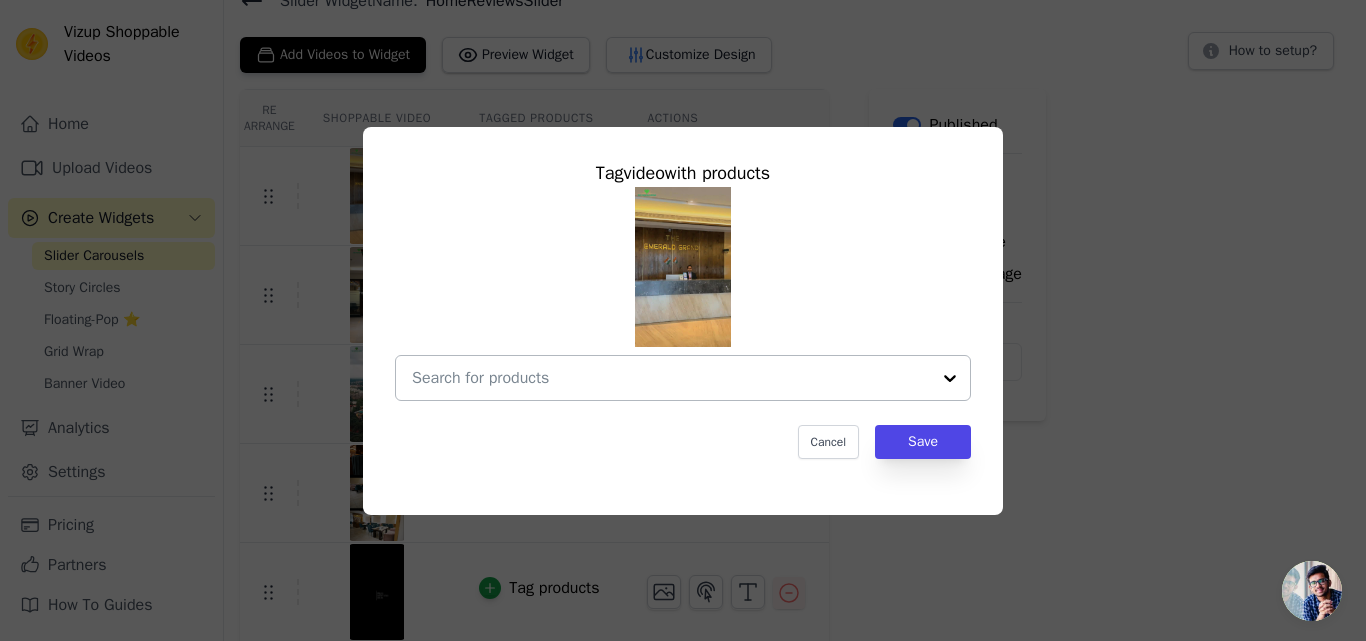 click at bounding box center [671, 378] 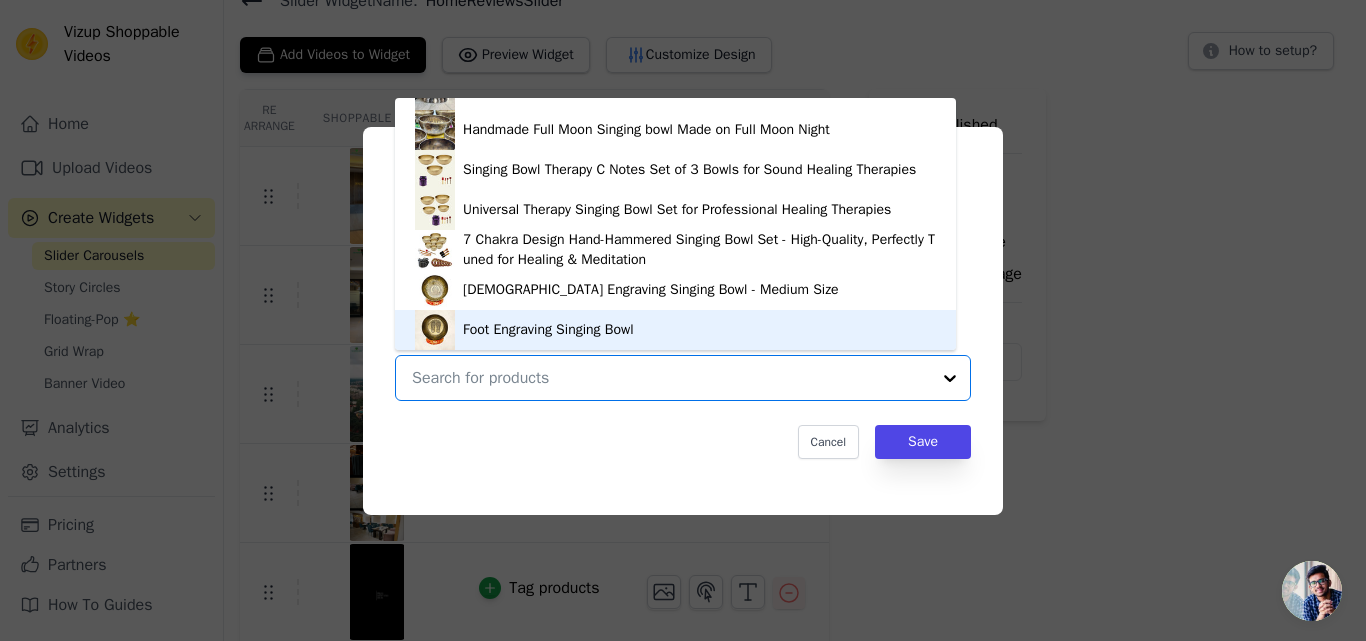 scroll, scrollTop: 0, scrollLeft: 0, axis: both 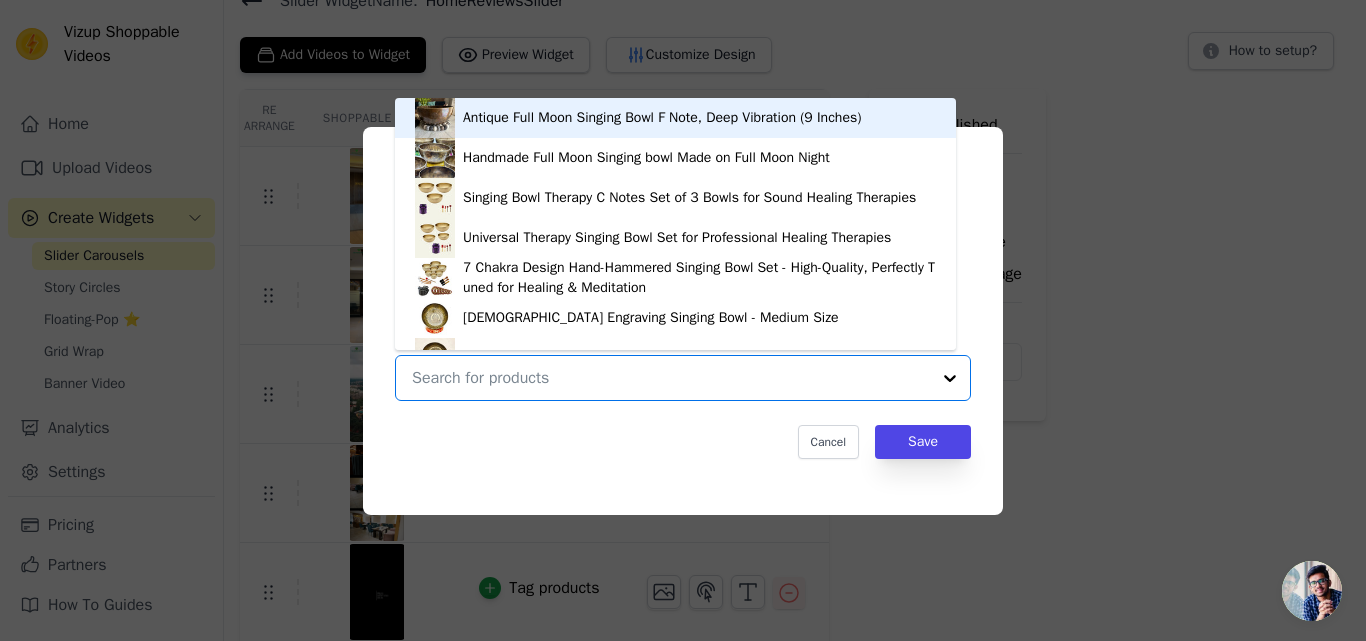 click on "Antique Full Moon Singing Bowl F Note, Deep Vibration (9 Inches)" at bounding box center (662, 118) 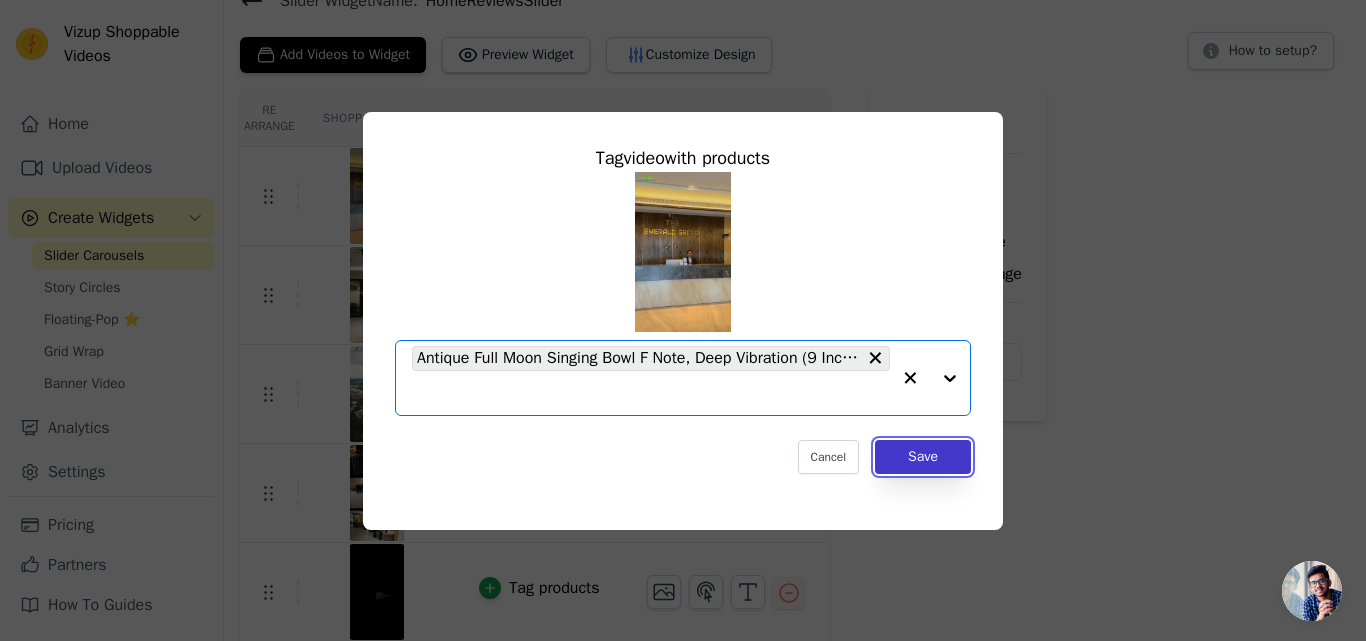 click on "Save" at bounding box center (923, 457) 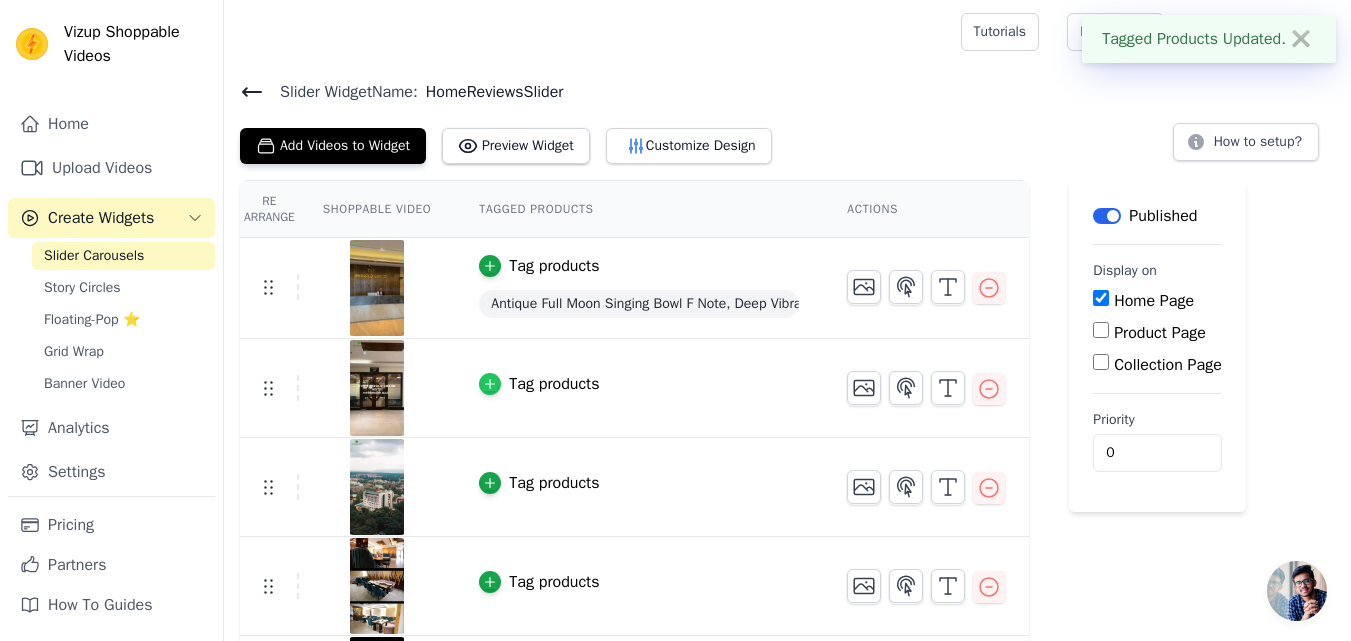 click 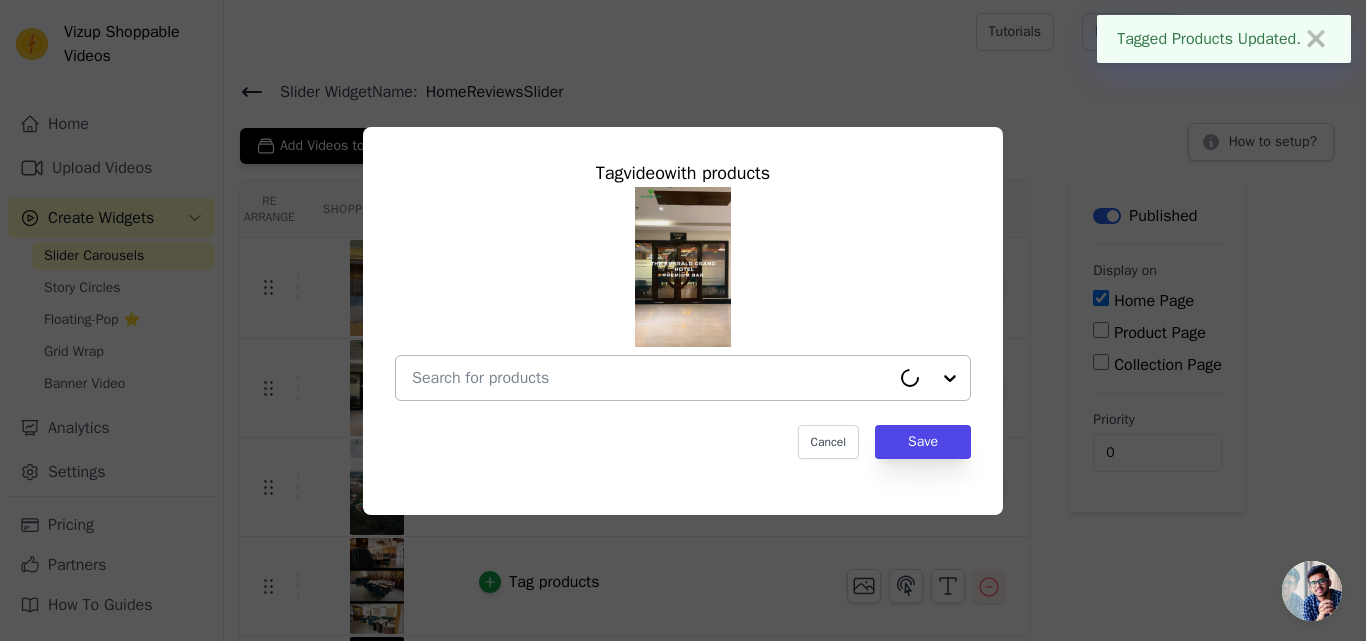 click at bounding box center (651, 378) 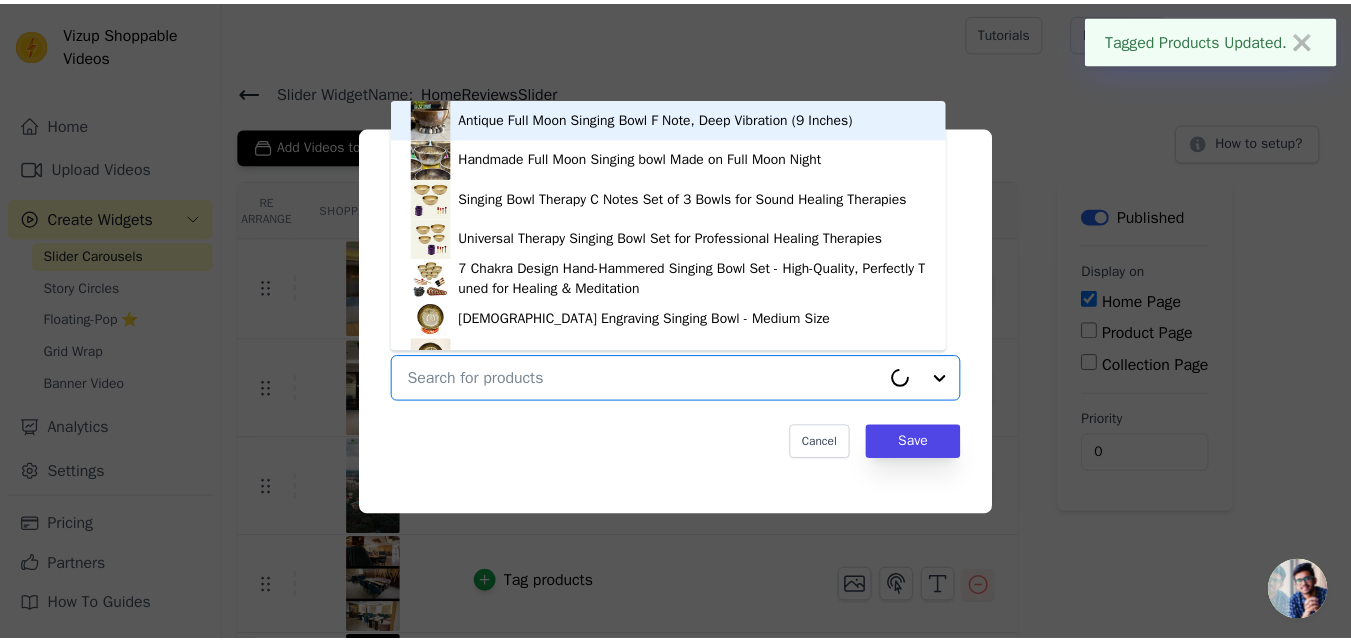 scroll, scrollTop: 28, scrollLeft: 0, axis: vertical 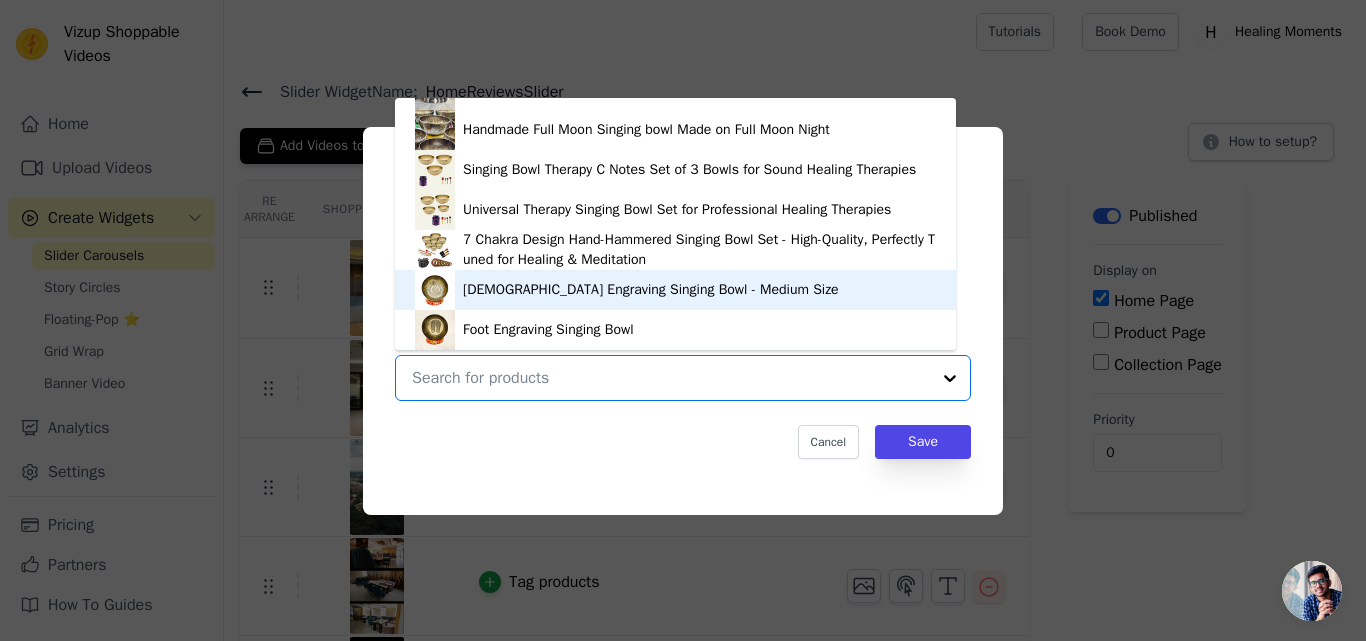 click on "Buddha Engraving Singing Bowl - Medium Size" at bounding box center [651, 290] 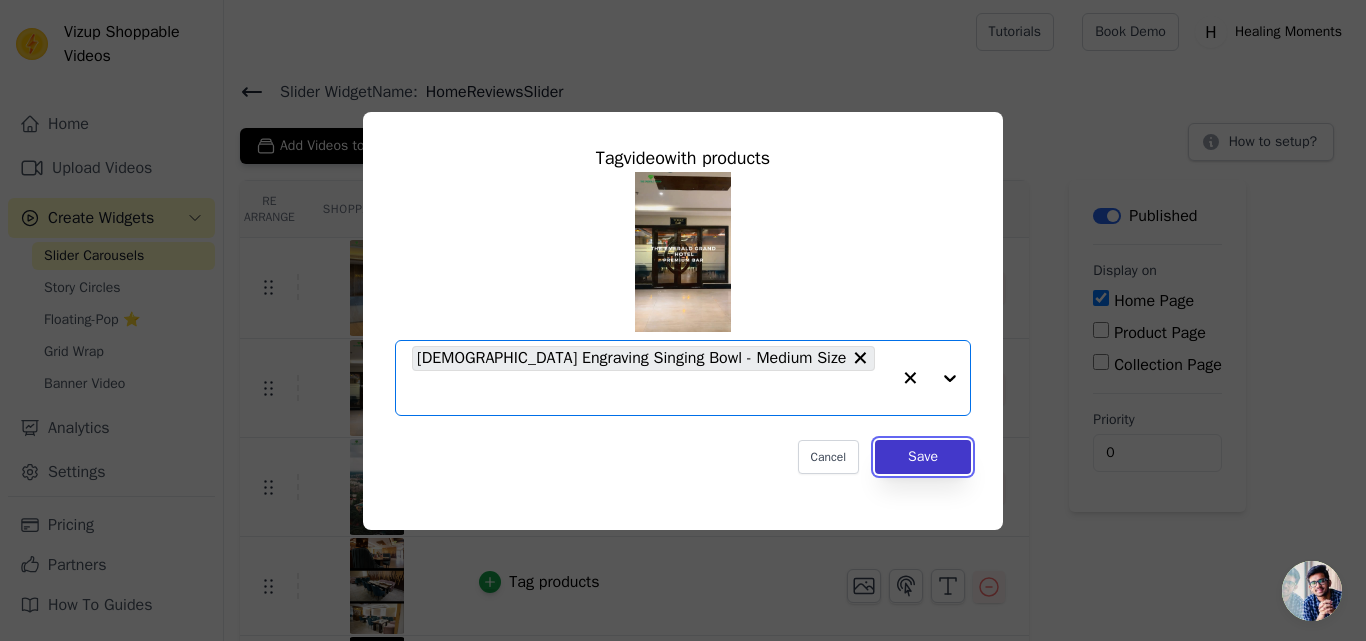 click on "Save" at bounding box center [923, 457] 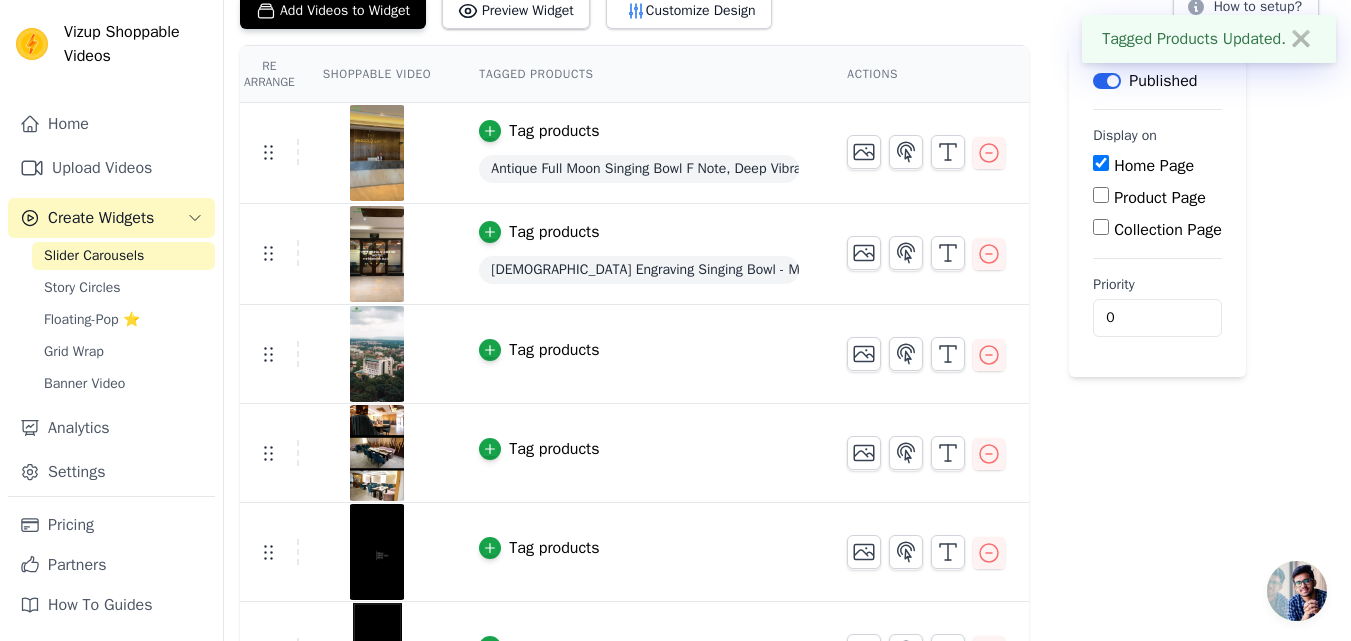 scroll, scrollTop: 195, scrollLeft: 0, axis: vertical 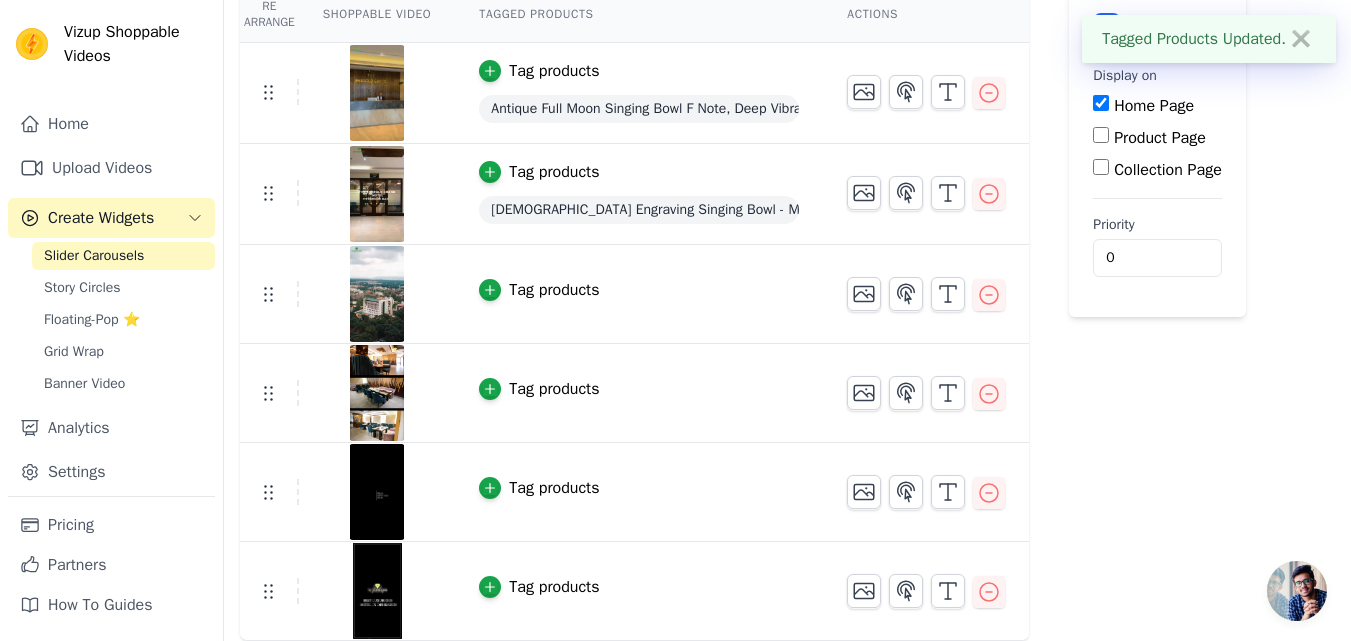 click on "Tag products" at bounding box center [554, 290] 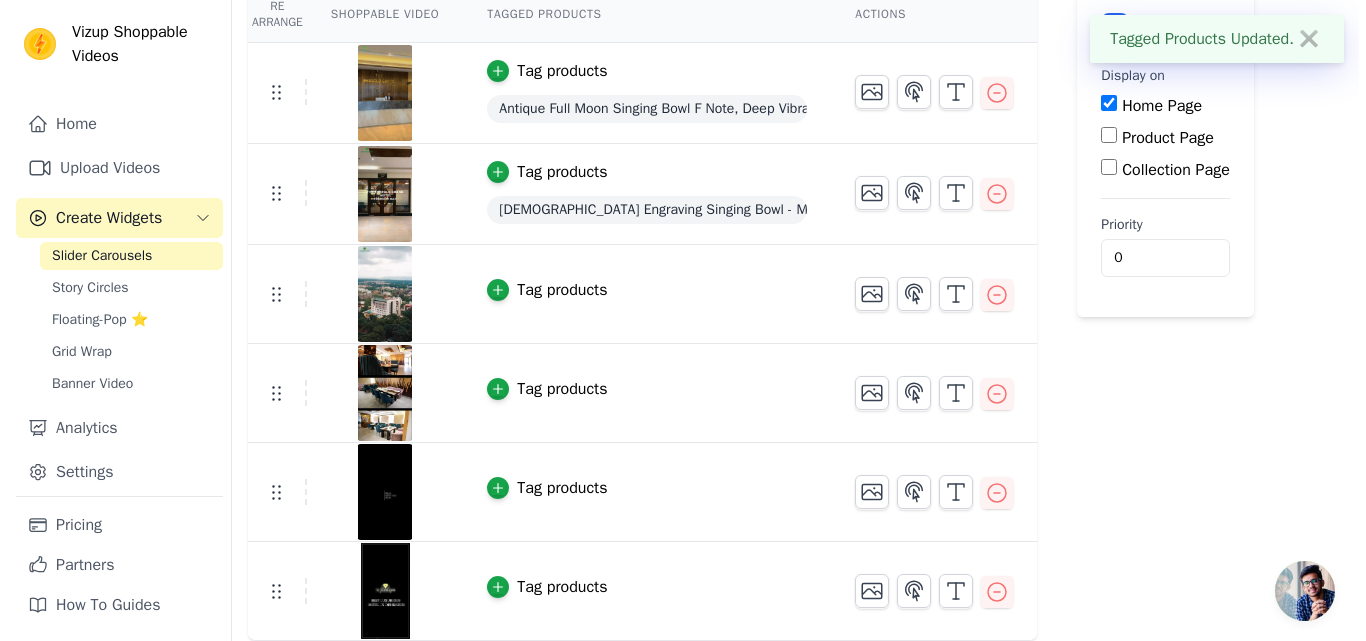 scroll, scrollTop: 0, scrollLeft: 0, axis: both 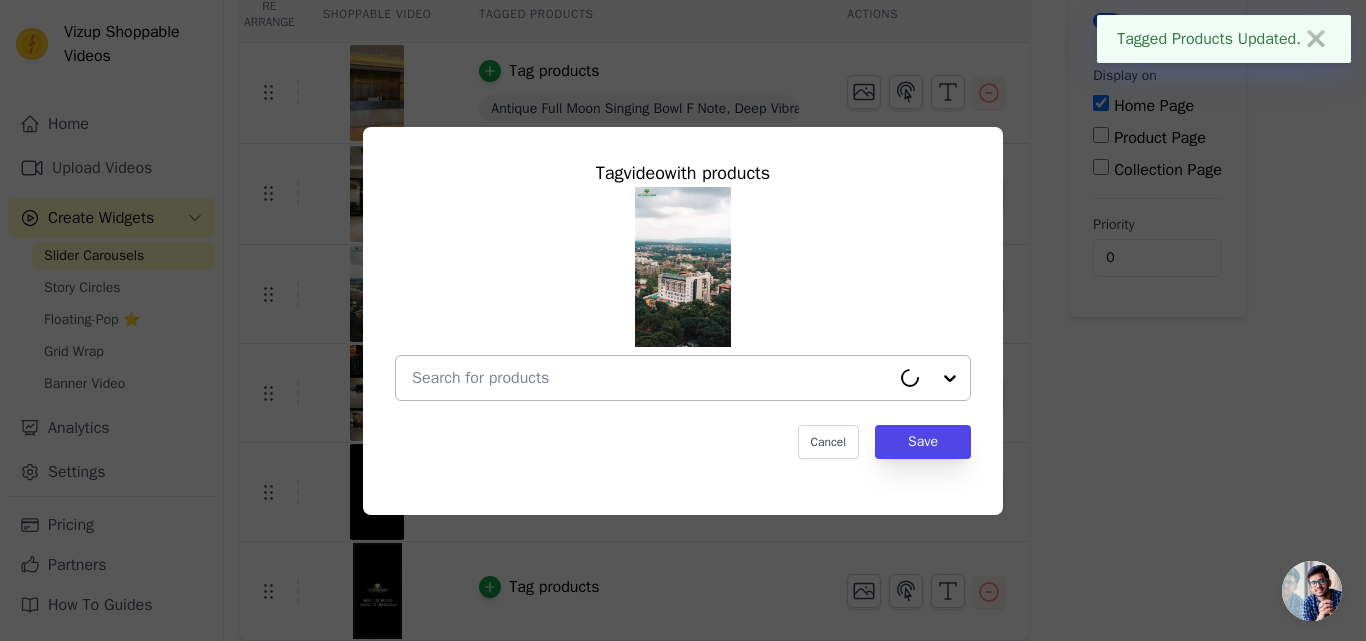 click at bounding box center (651, 378) 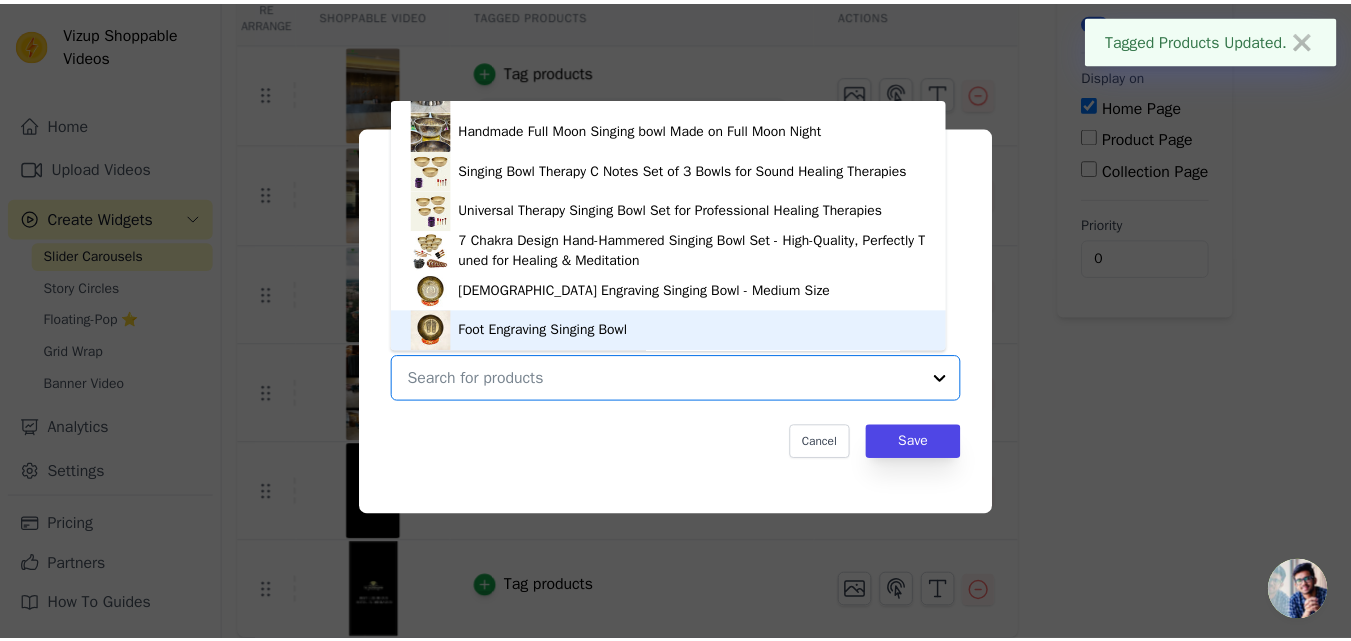 scroll, scrollTop: 228, scrollLeft: 0, axis: vertical 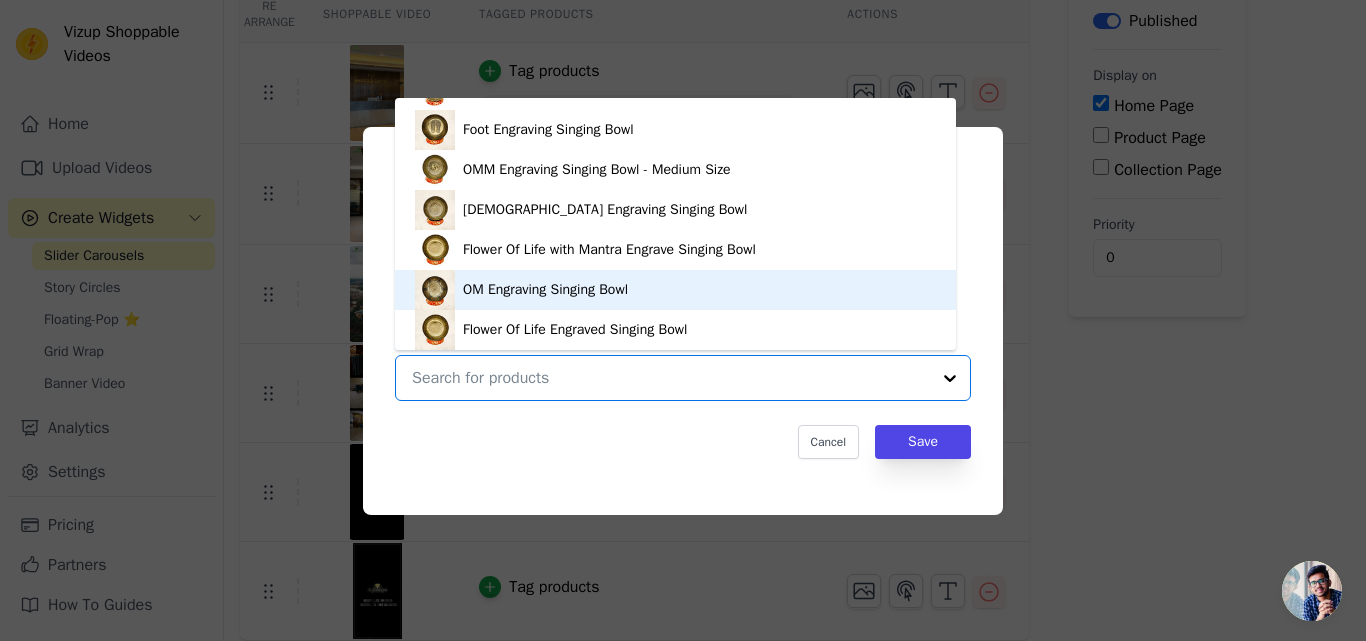 click on "OM Engraving Singing Bowl" at bounding box center [675, 290] 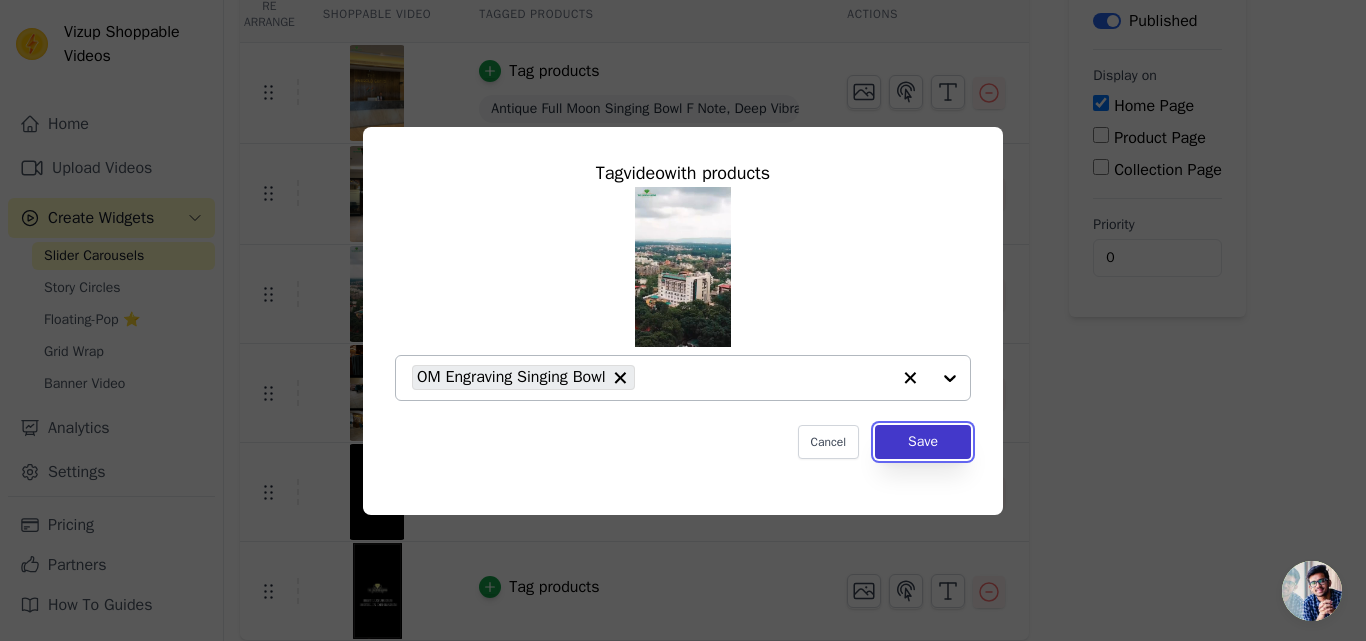 click on "Save" at bounding box center [923, 442] 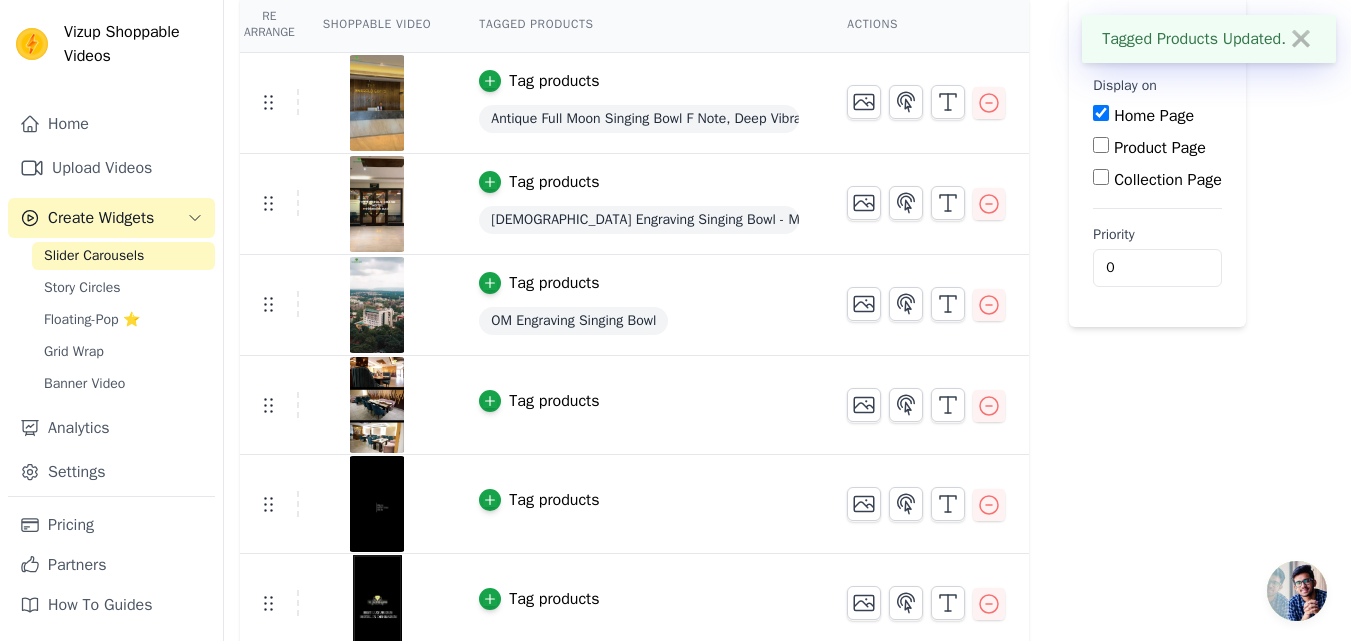 scroll, scrollTop: 197, scrollLeft: 0, axis: vertical 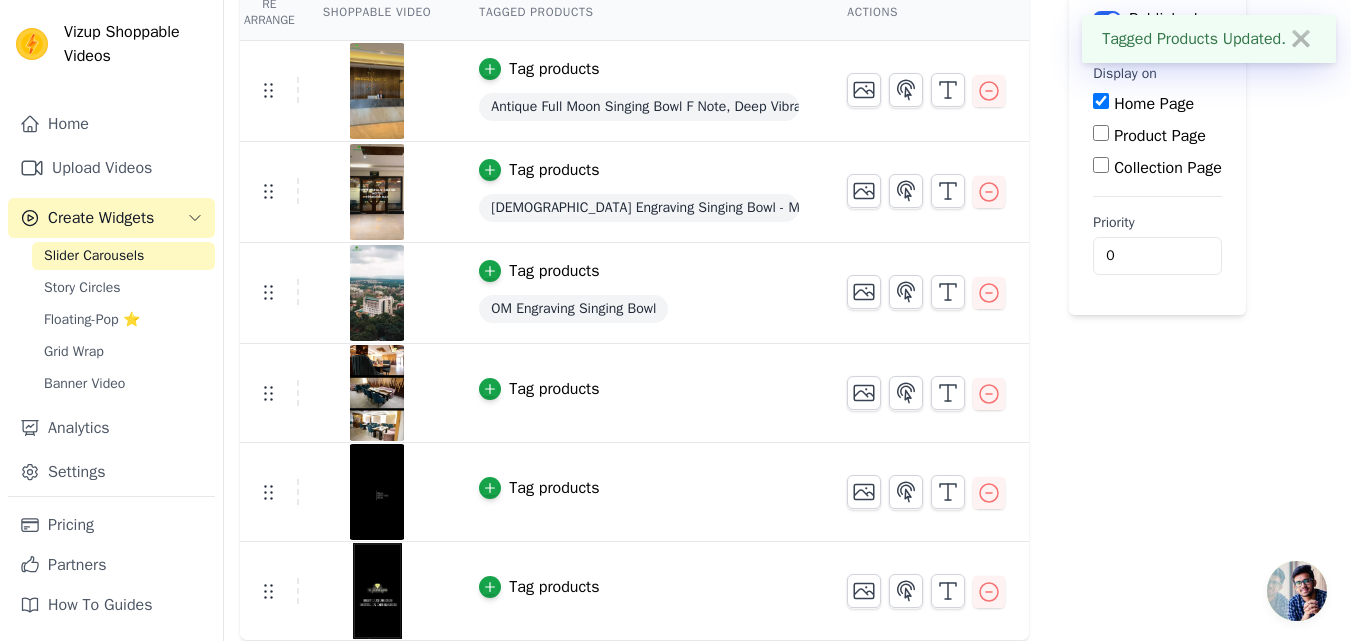 click on "Tag products" at bounding box center (554, 389) 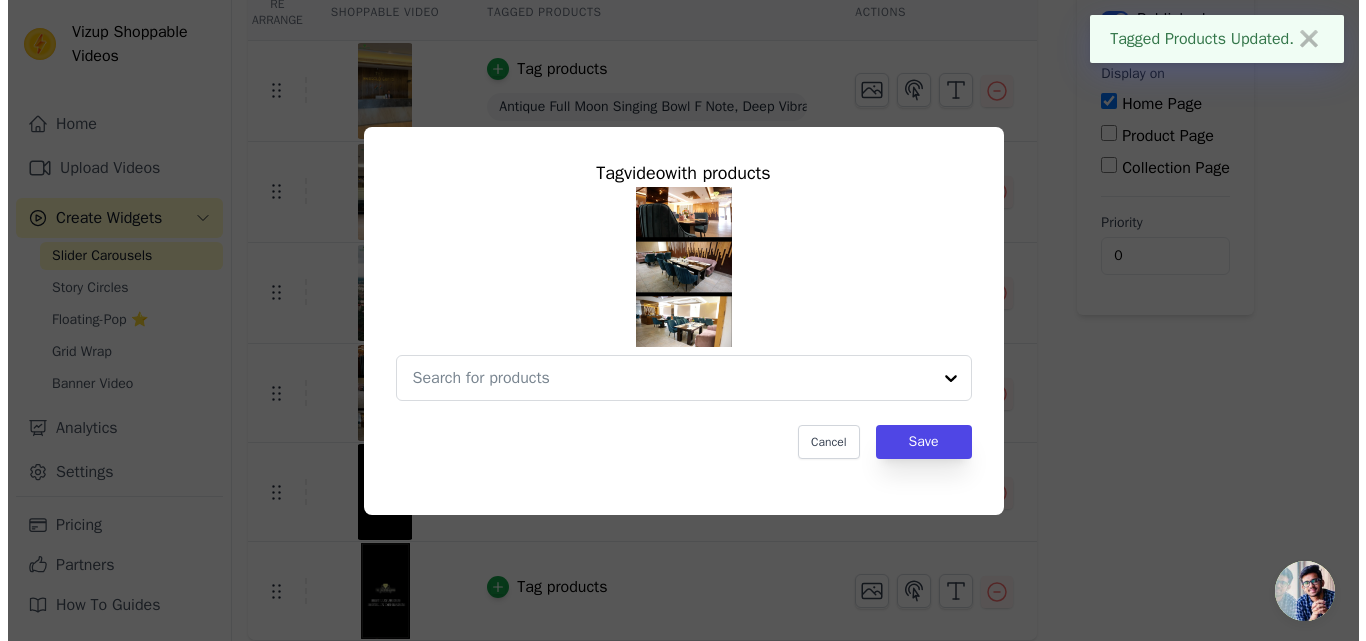 scroll, scrollTop: 0, scrollLeft: 0, axis: both 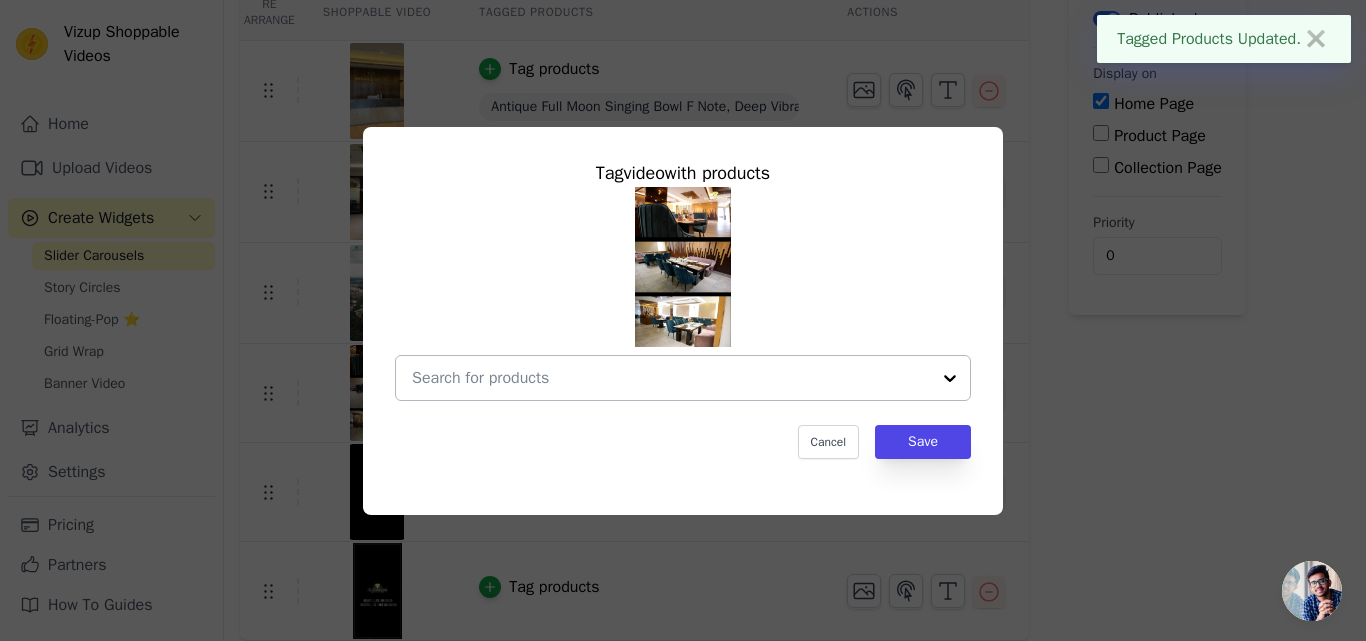 click at bounding box center (671, 378) 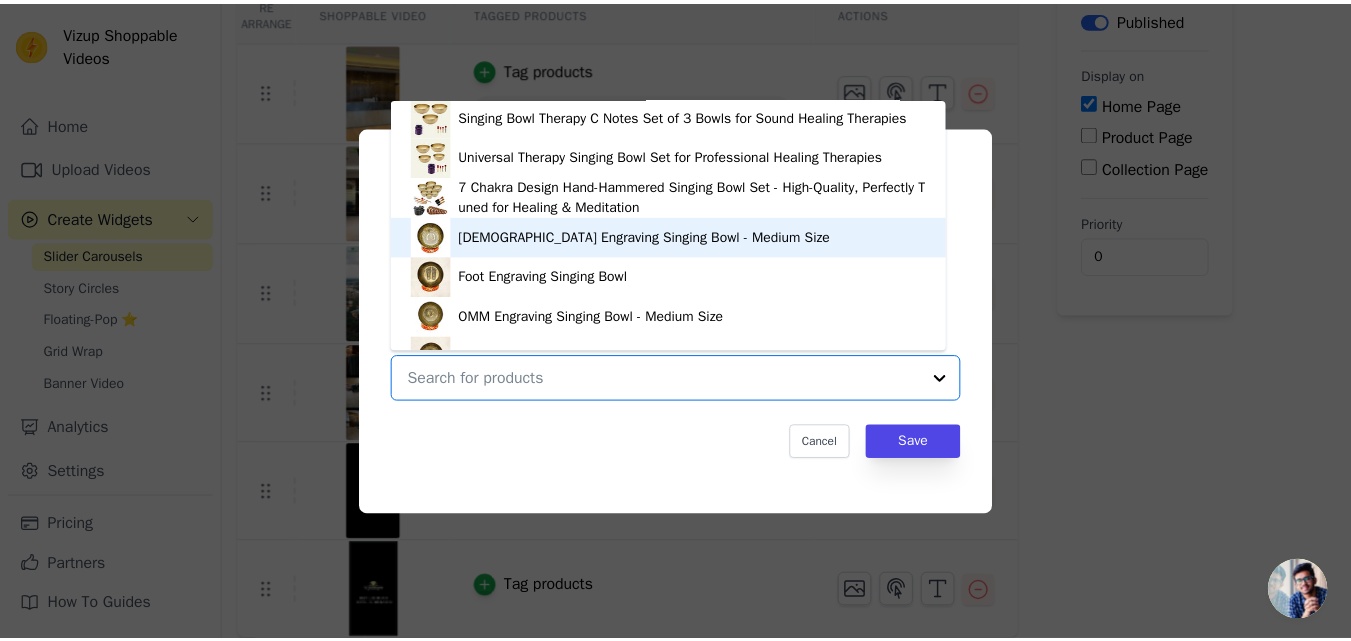scroll, scrollTop: 128, scrollLeft: 0, axis: vertical 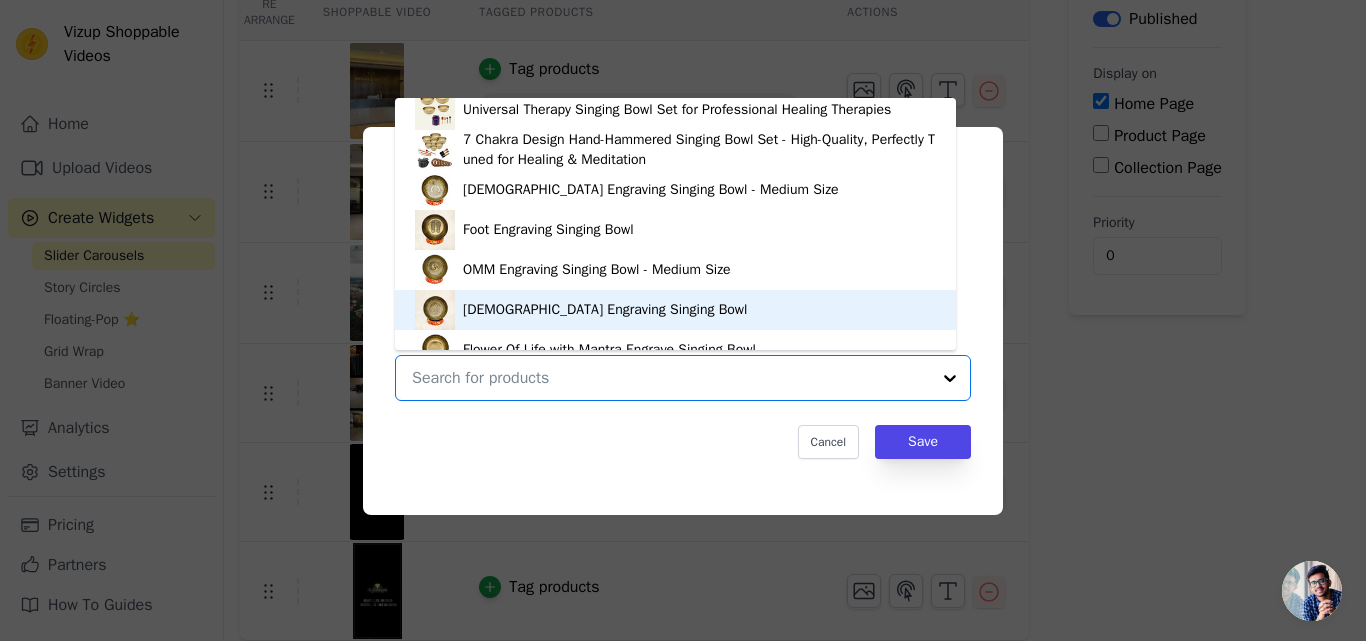 click on "Buddha Engraving Singing Bowl" at bounding box center (605, 310) 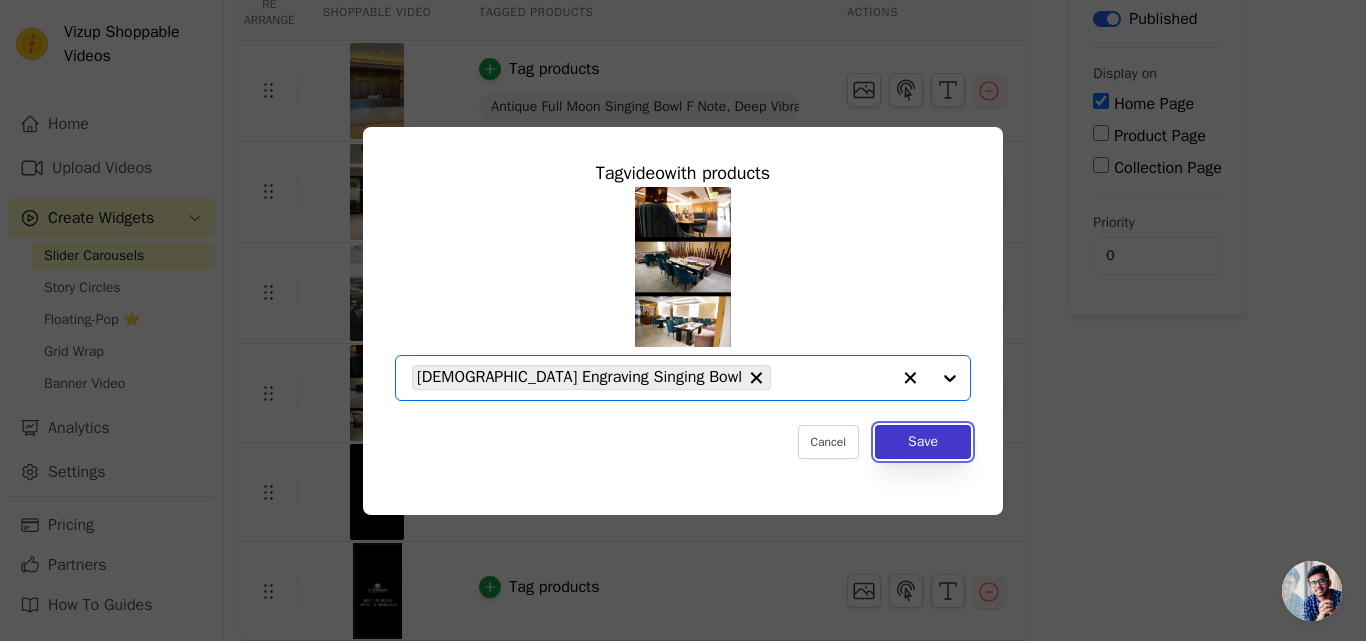 click on "Save" at bounding box center (923, 442) 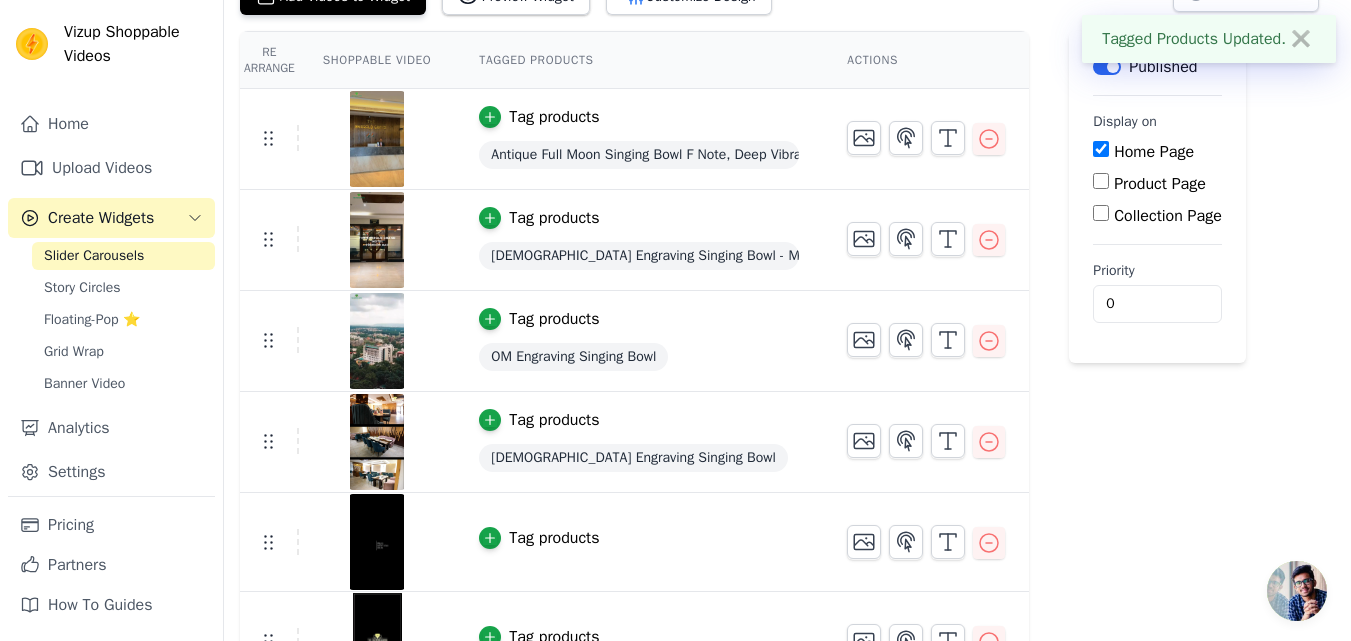 scroll, scrollTop: 199, scrollLeft: 0, axis: vertical 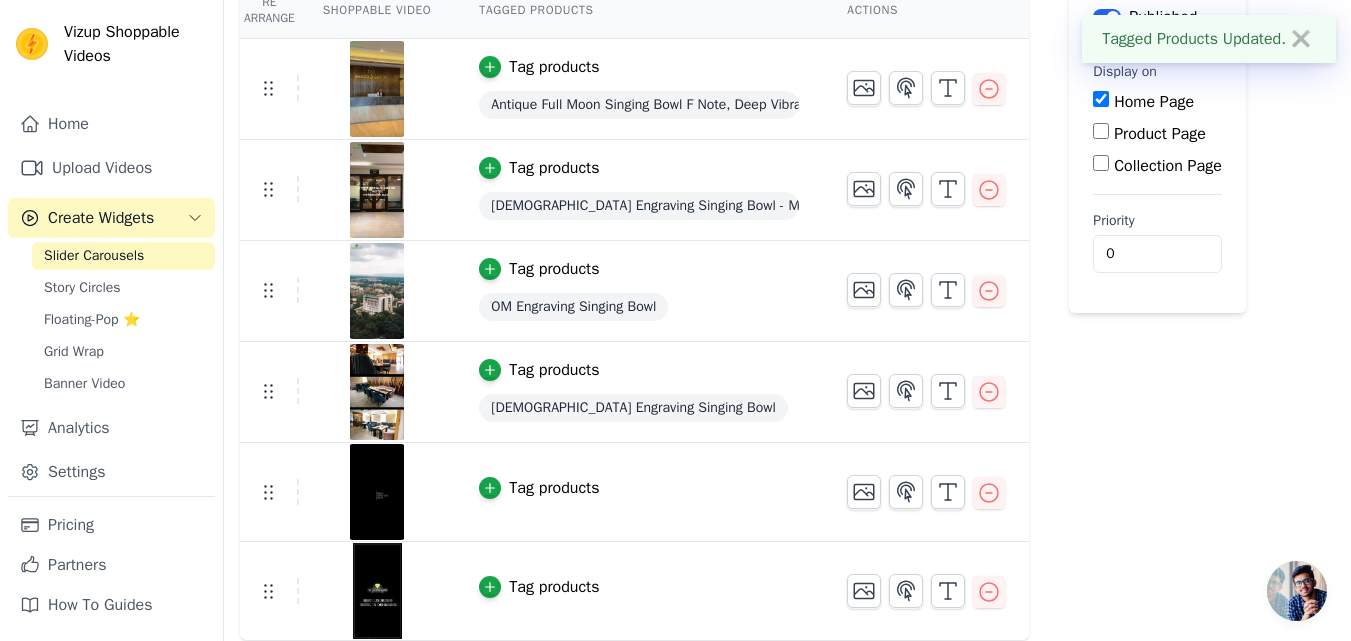 click on "Tag products" at bounding box center [554, 488] 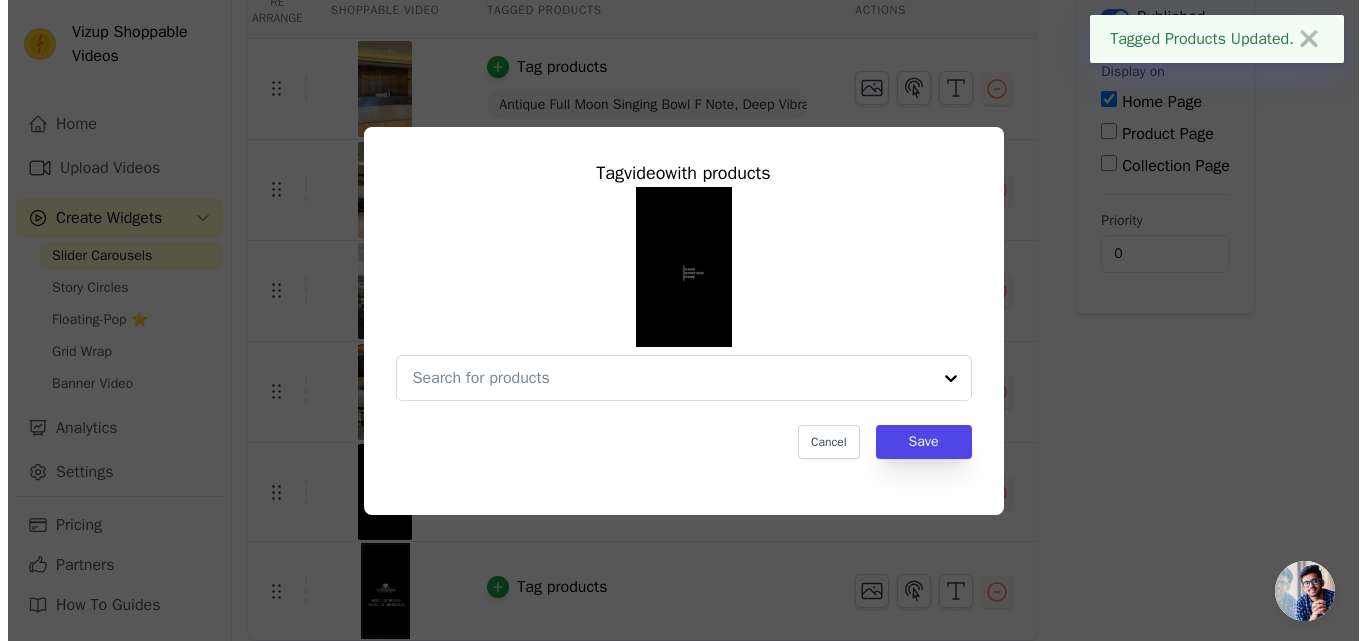 scroll, scrollTop: 0, scrollLeft: 0, axis: both 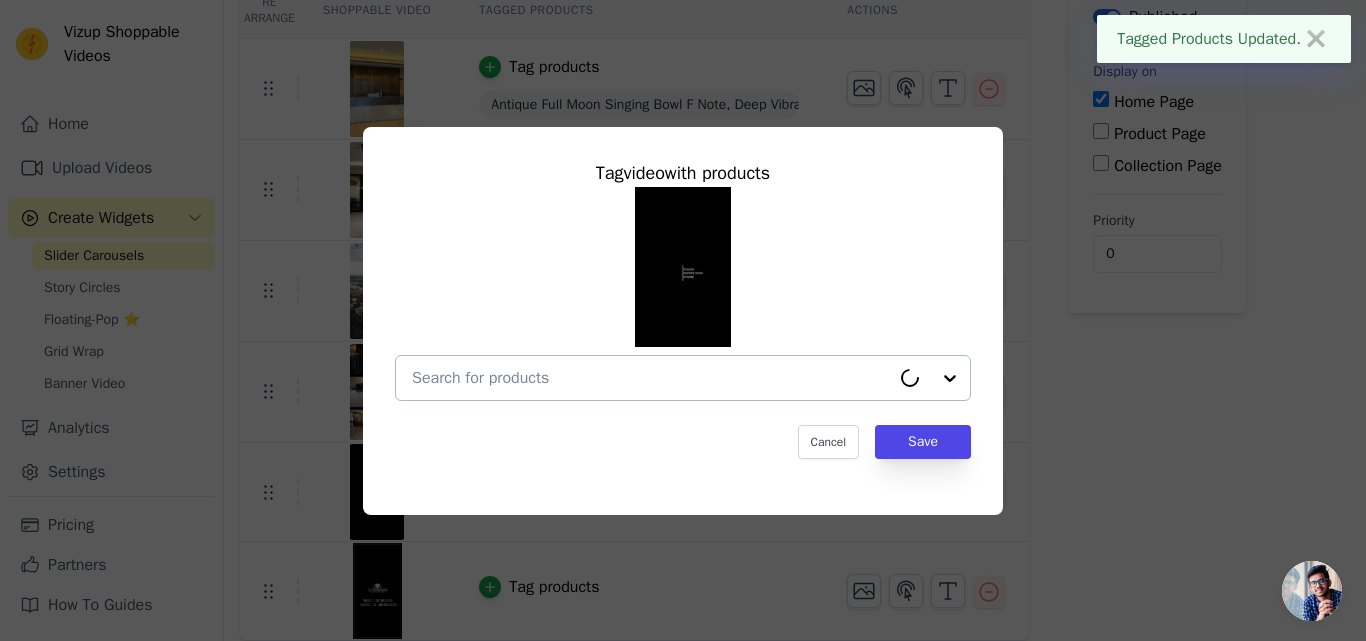 click at bounding box center (651, 378) 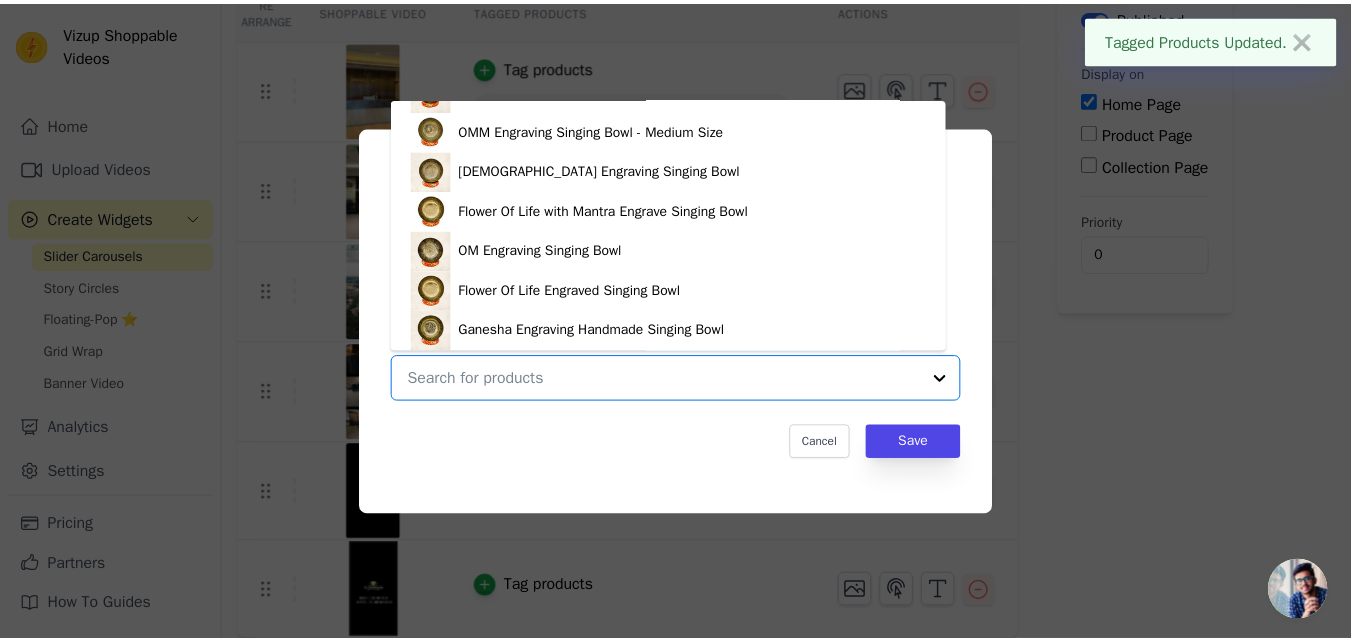 scroll, scrollTop: 332, scrollLeft: 0, axis: vertical 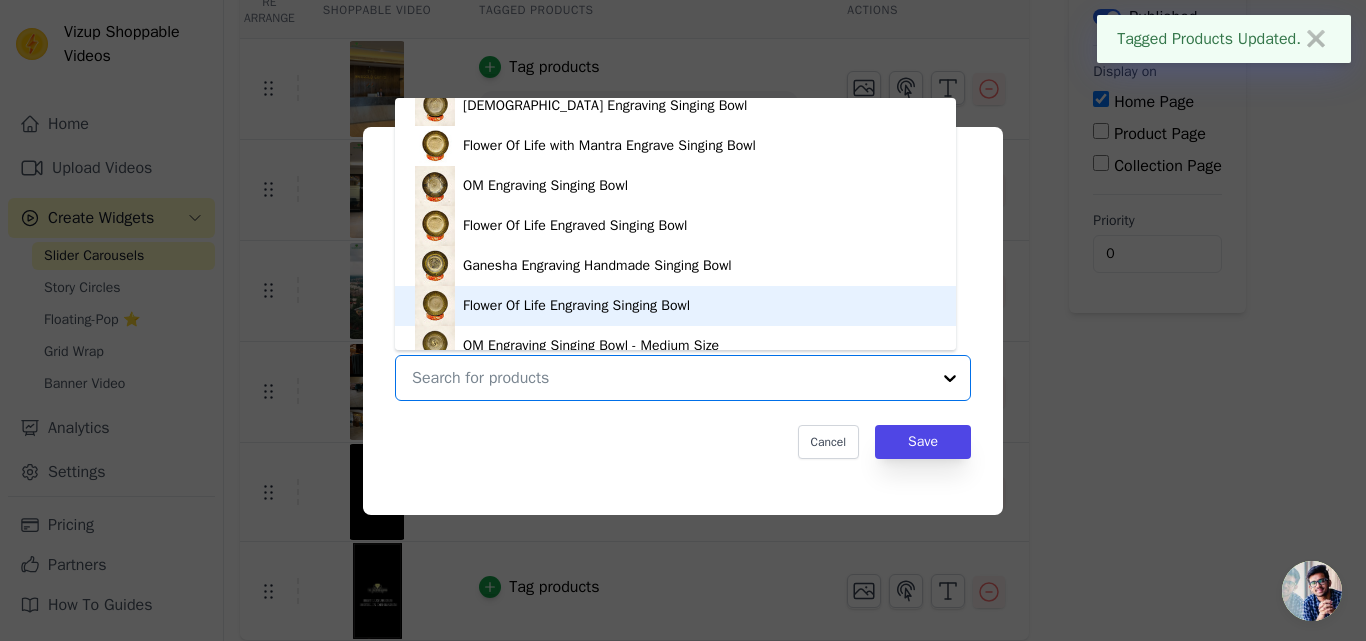 click on "Flower Of Life Engraving Singing Bowl" at bounding box center (576, 306) 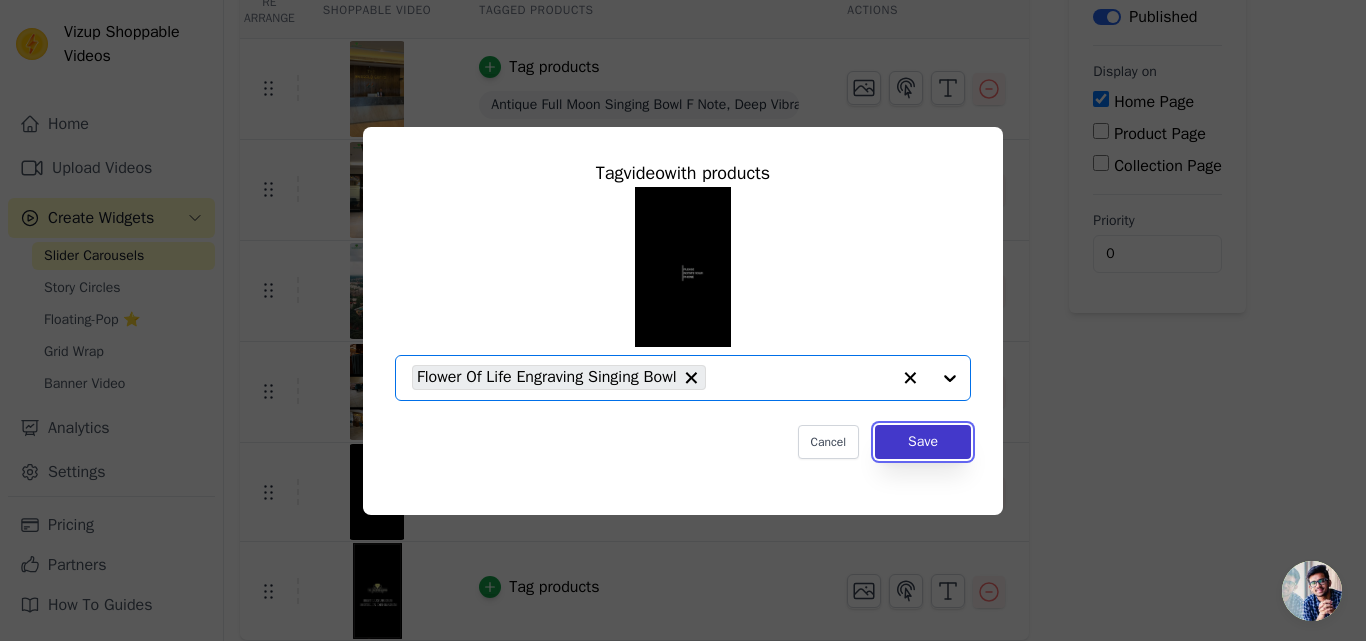 click on "Save" at bounding box center [923, 442] 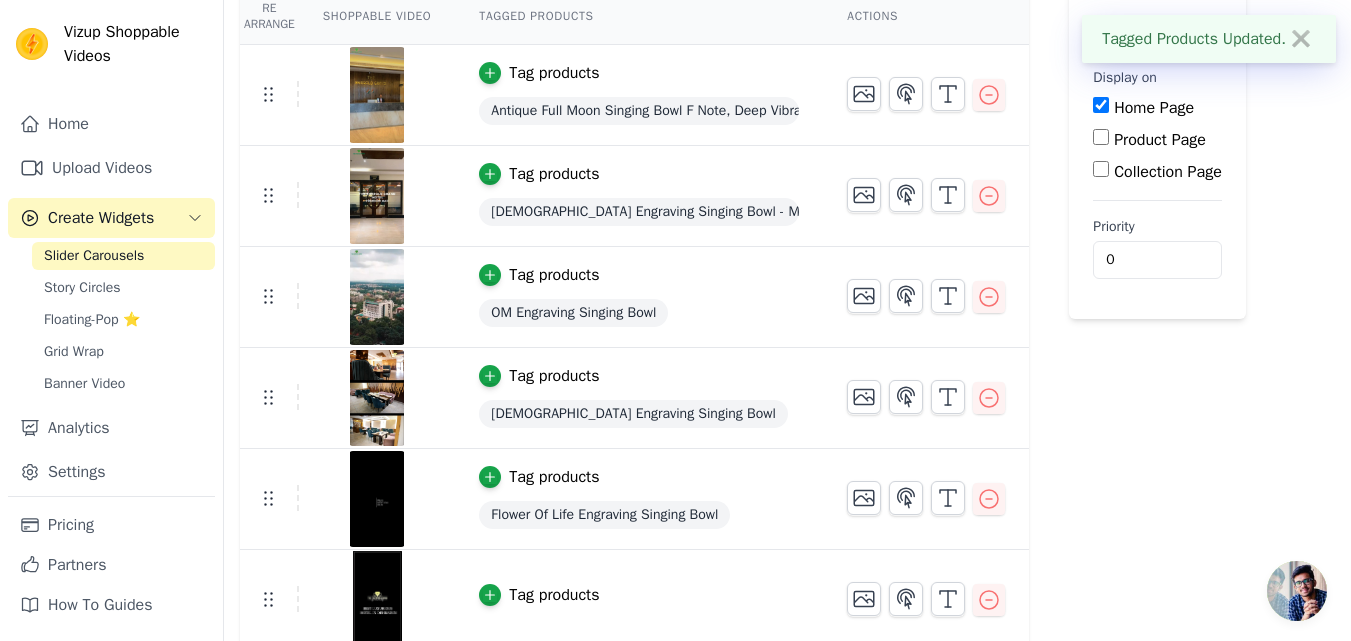 scroll, scrollTop: 201, scrollLeft: 0, axis: vertical 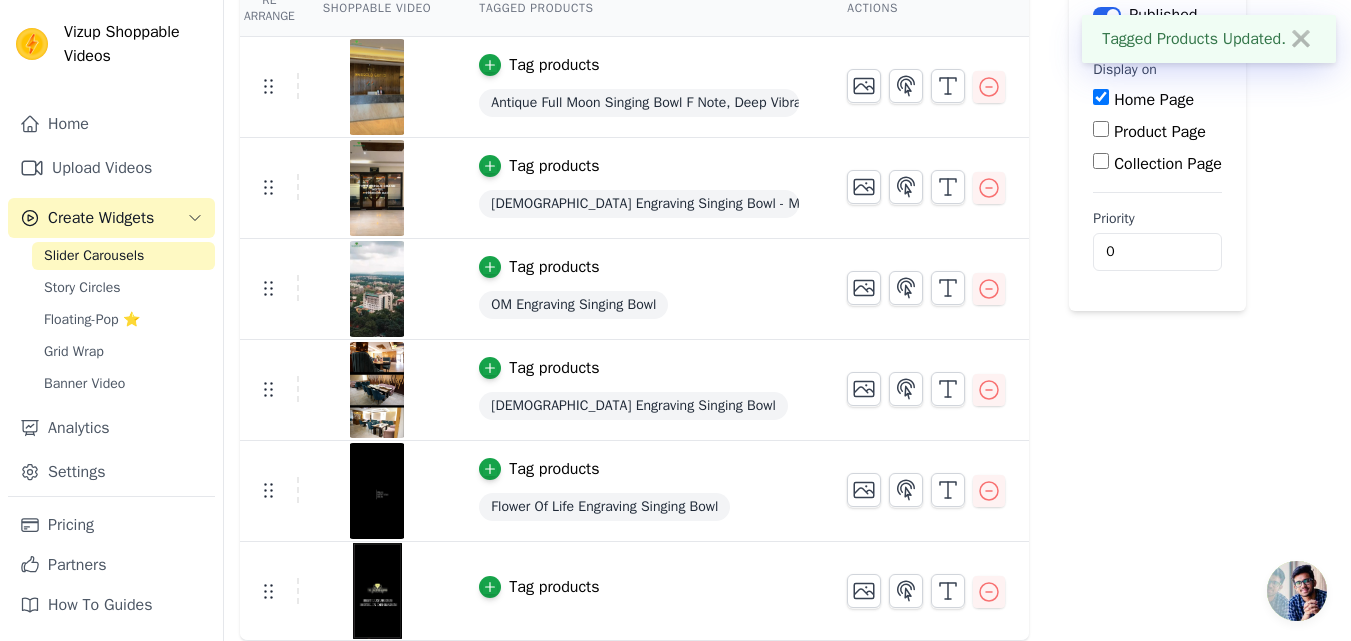 click on "Tag products" at bounding box center (554, 587) 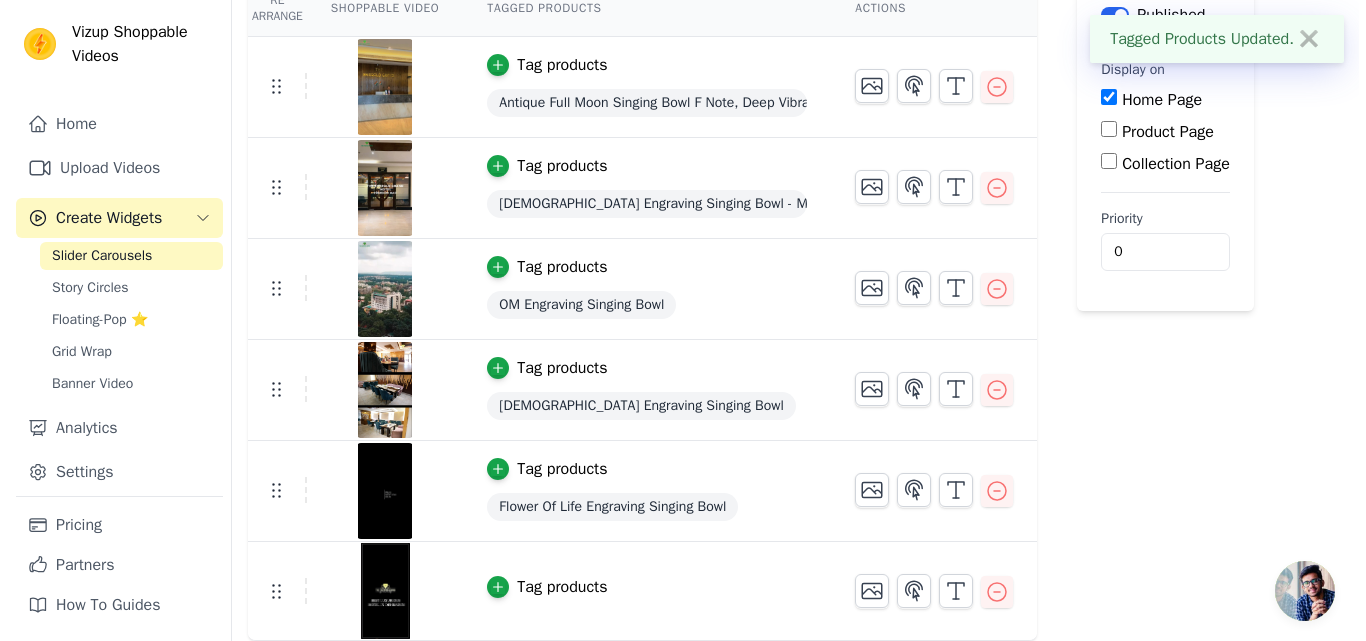 scroll, scrollTop: 0, scrollLeft: 0, axis: both 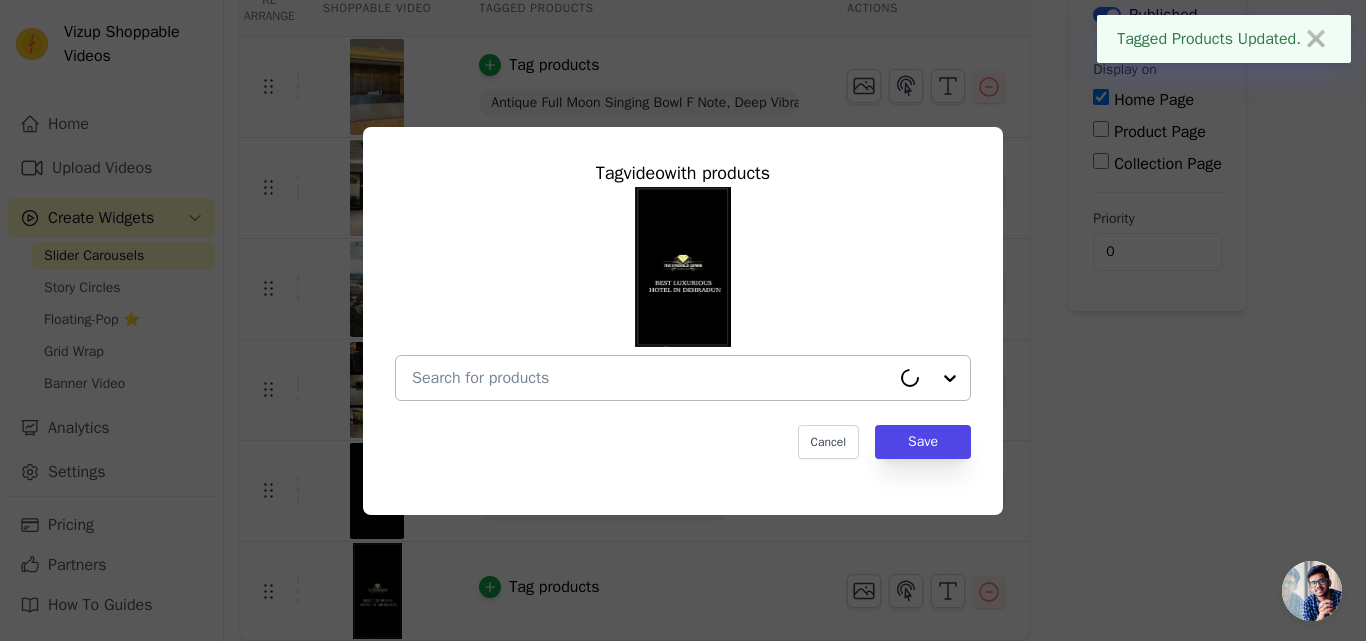click at bounding box center (651, 378) 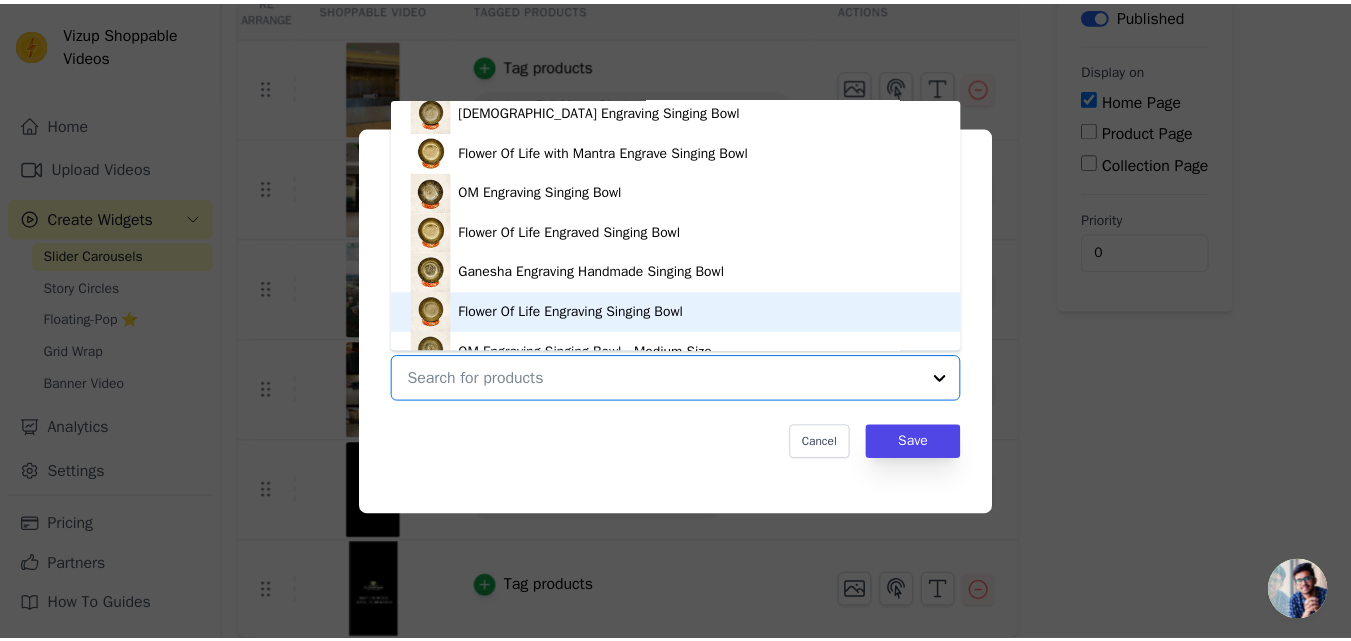 scroll, scrollTop: 328, scrollLeft: 0, axis: vertical 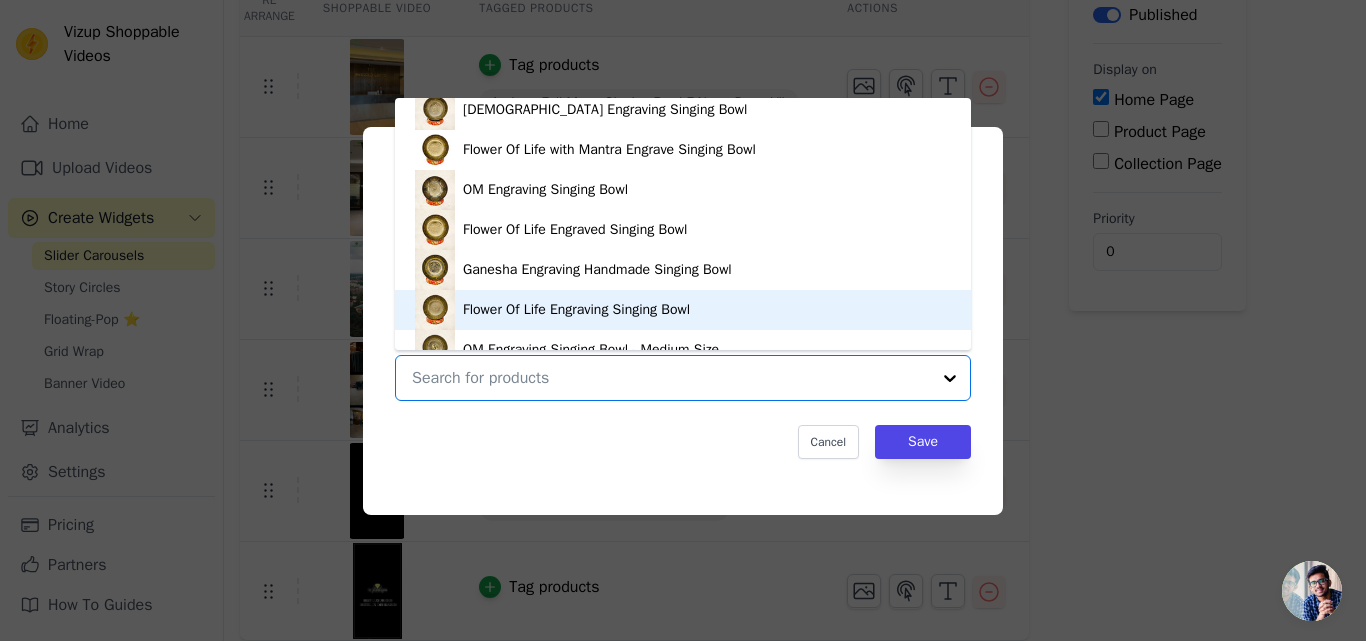 click on "Flower Of Life Engraving Singing Bowl" at bounding box center (576, 310) 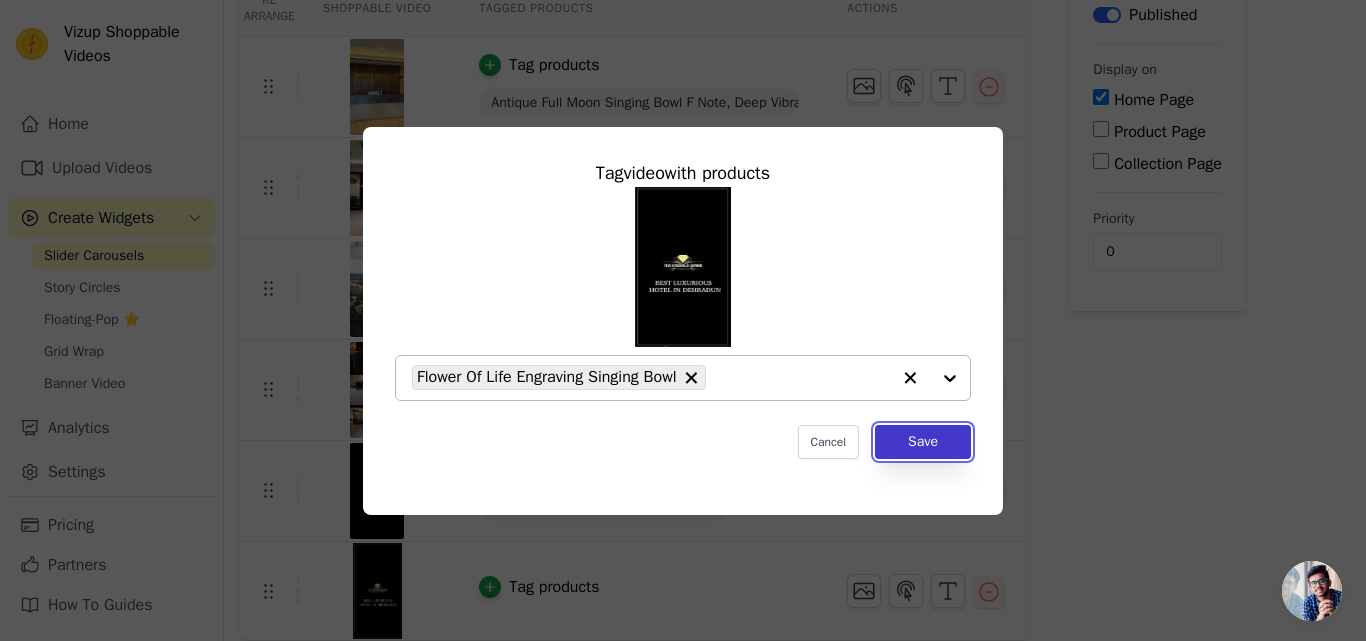 click on "Save" at bounding box center (923, 442) 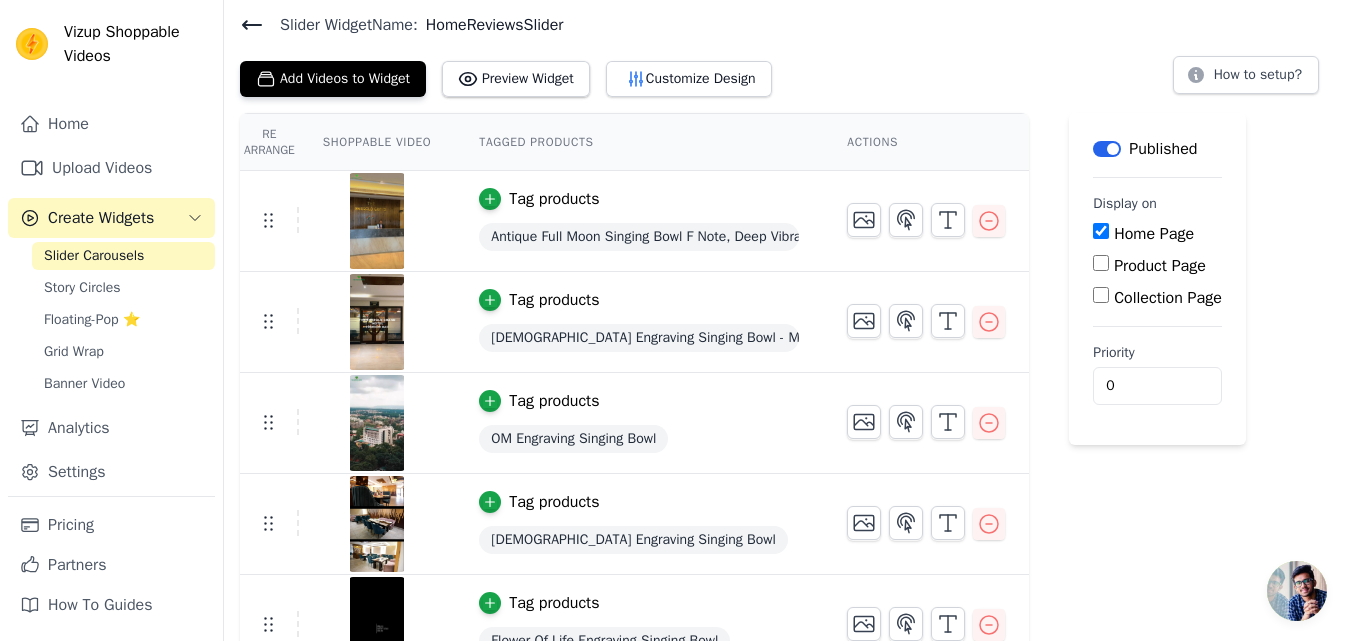 scroll, scrollTop: 100, scrollLeft: 0, axis: vertical 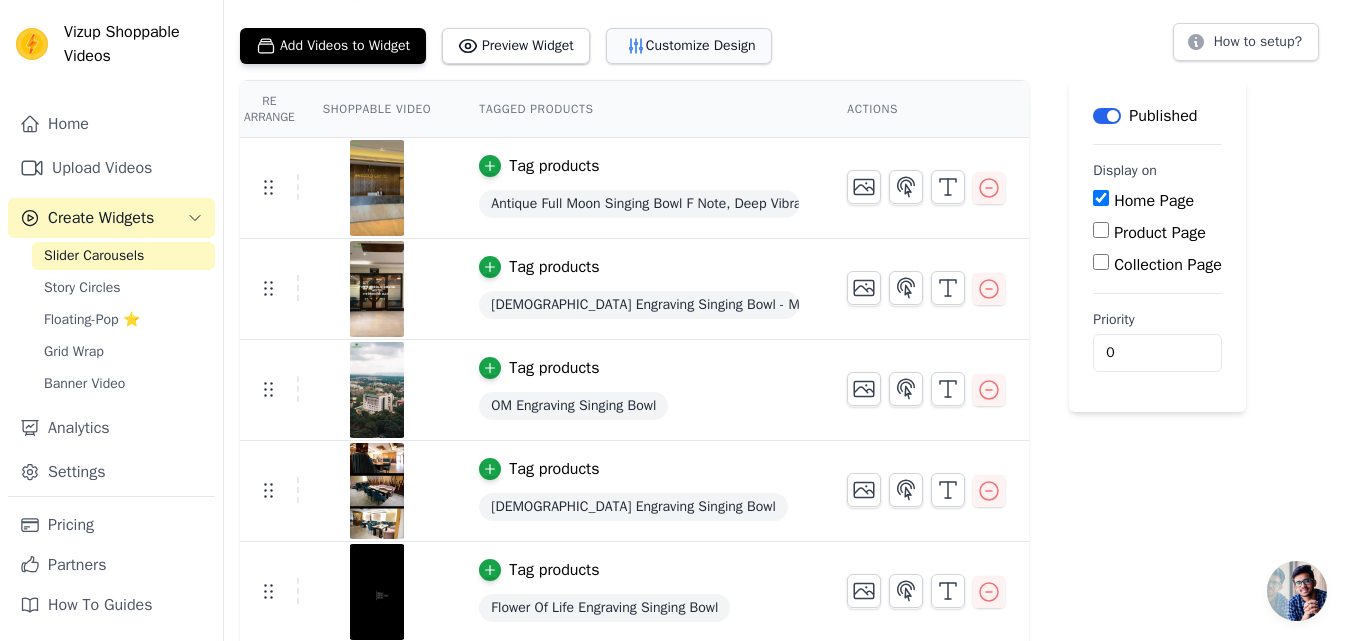 click on "Customize Design" at bounding box center [689, 46] 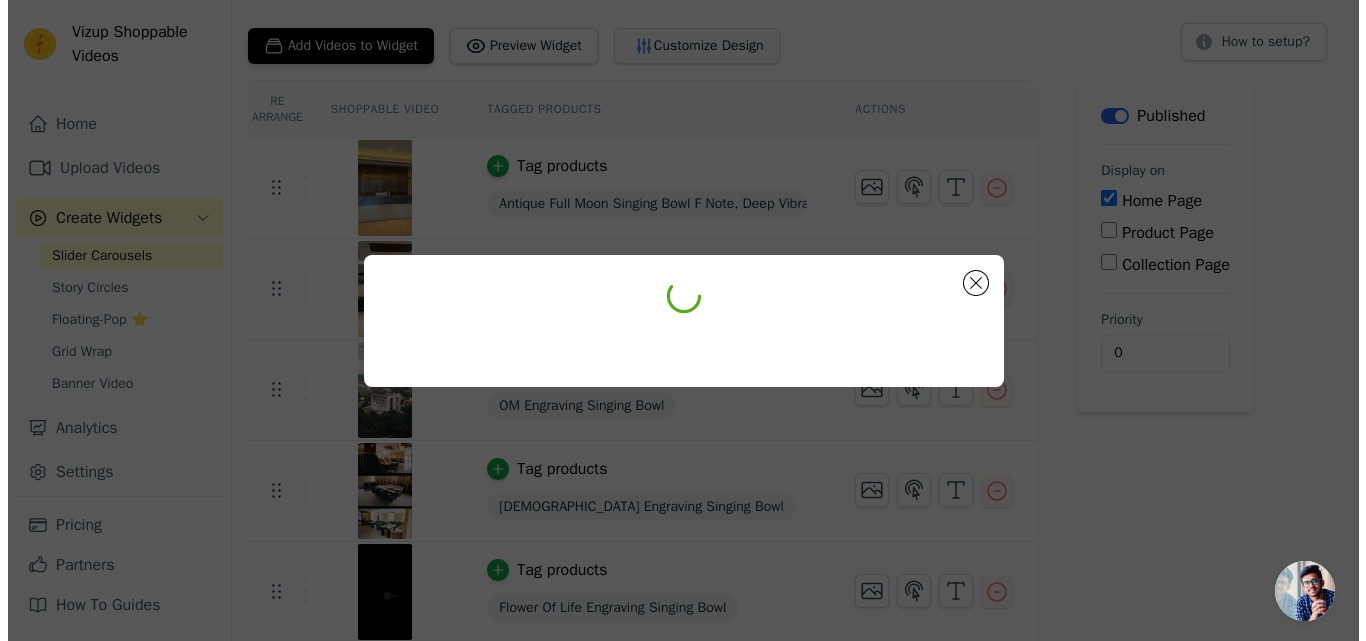 scroll, scrollTop: 0, scrollLeft: 0, axis: both 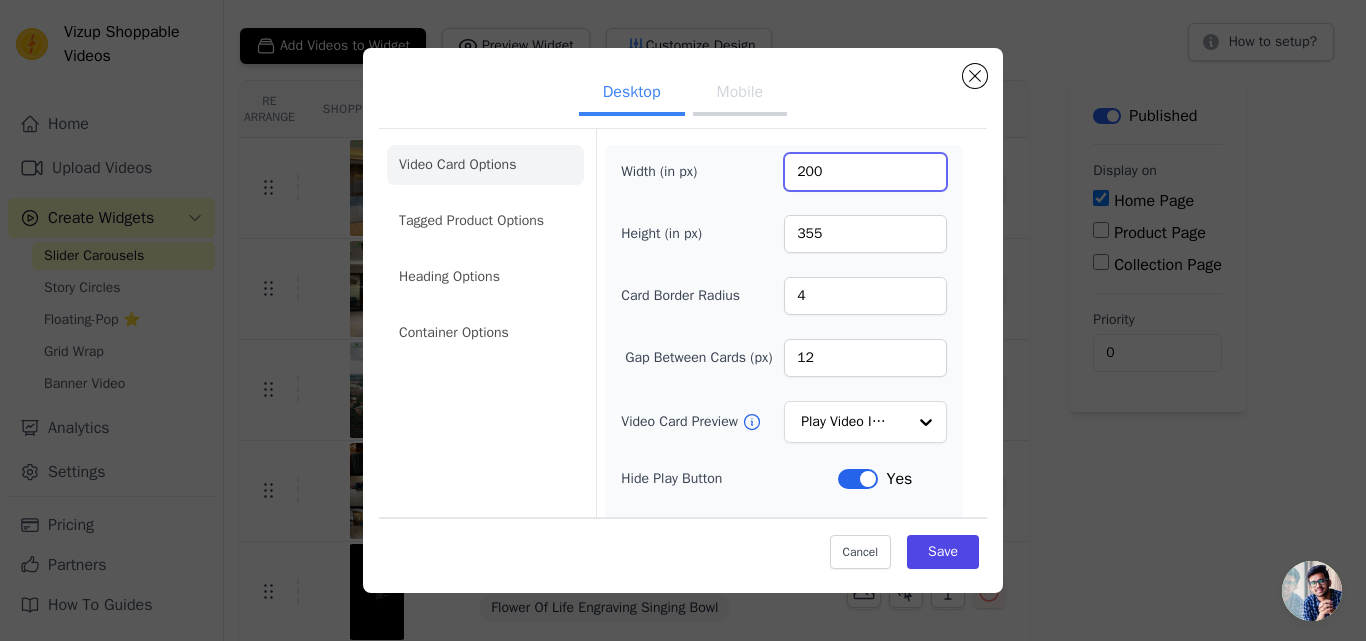 drag, startPoint x: 826, startPoint y: 173, endPoint x: 761, endPoint y: 171, distance: 65.03076 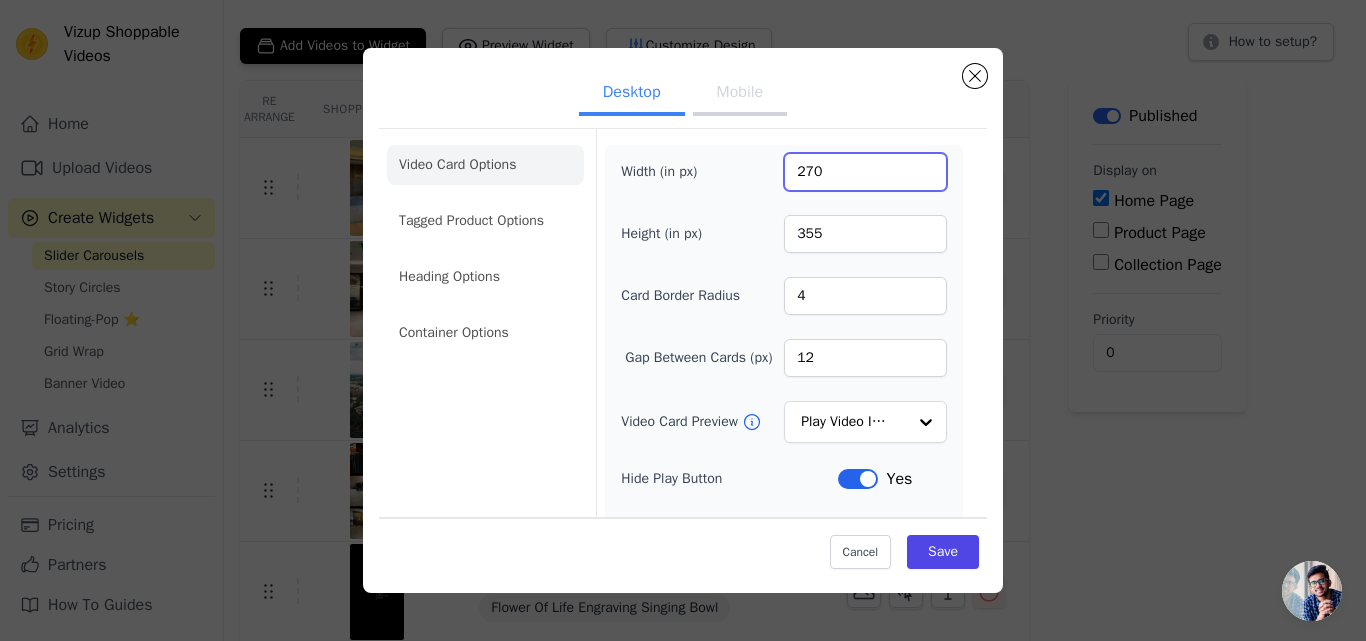 type on "270" 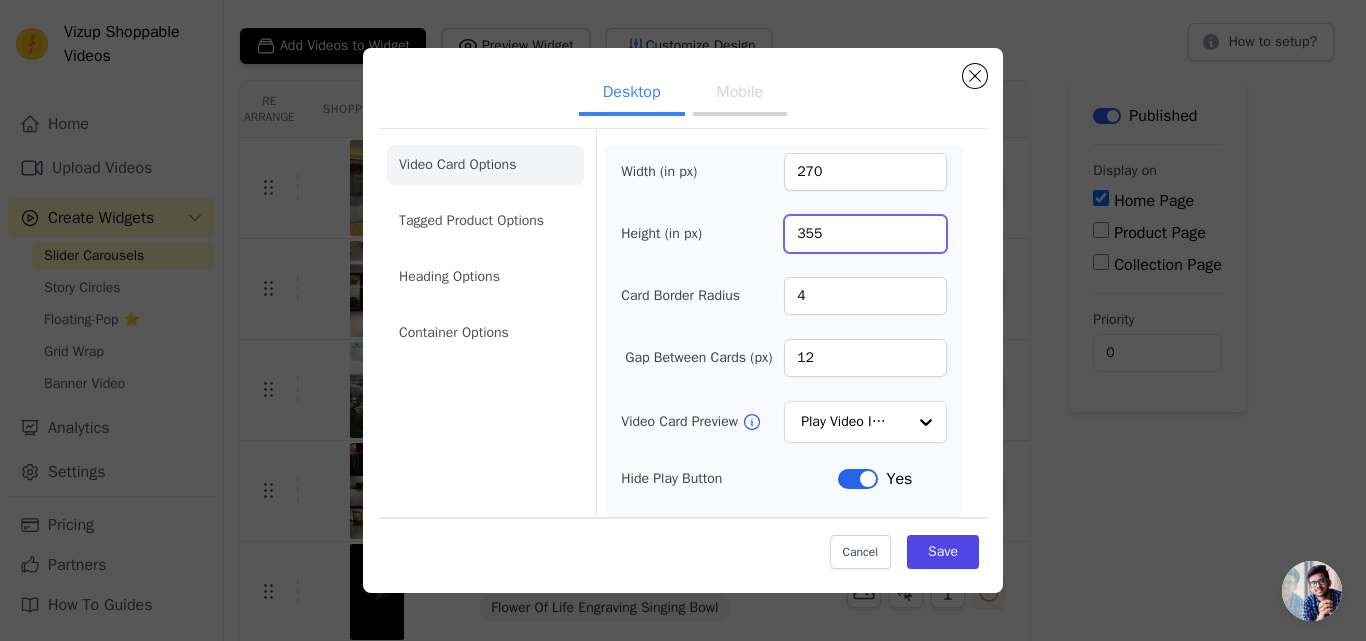 drag, startPoint x: 794, startPoint y: 227, endPoint x: 737, endPoint y: 230, distance: 57.07889 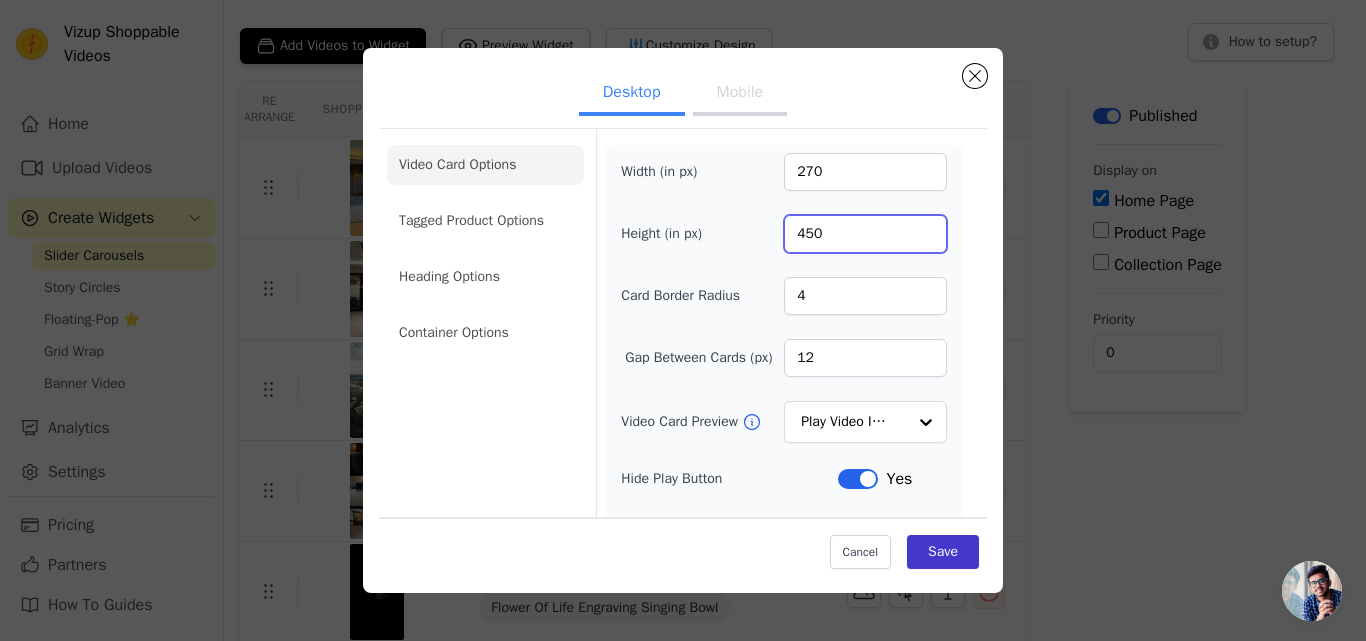 type on "450" 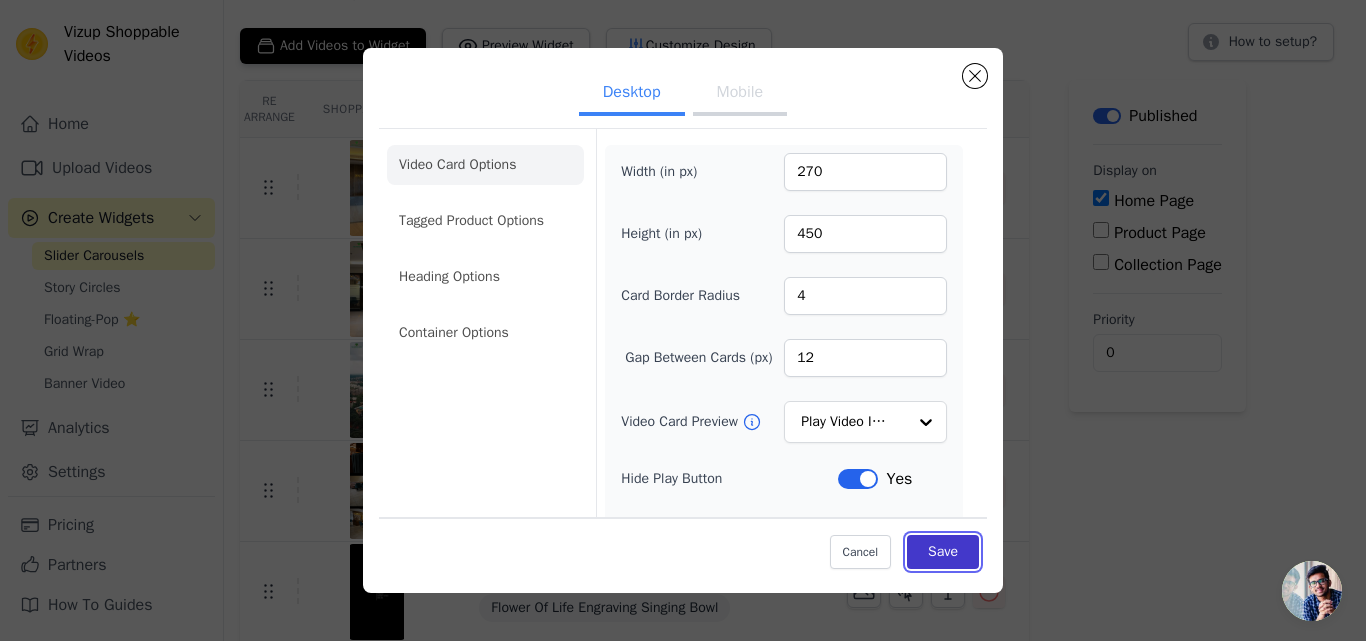 click on "Save" at bounding box center [943, 552] 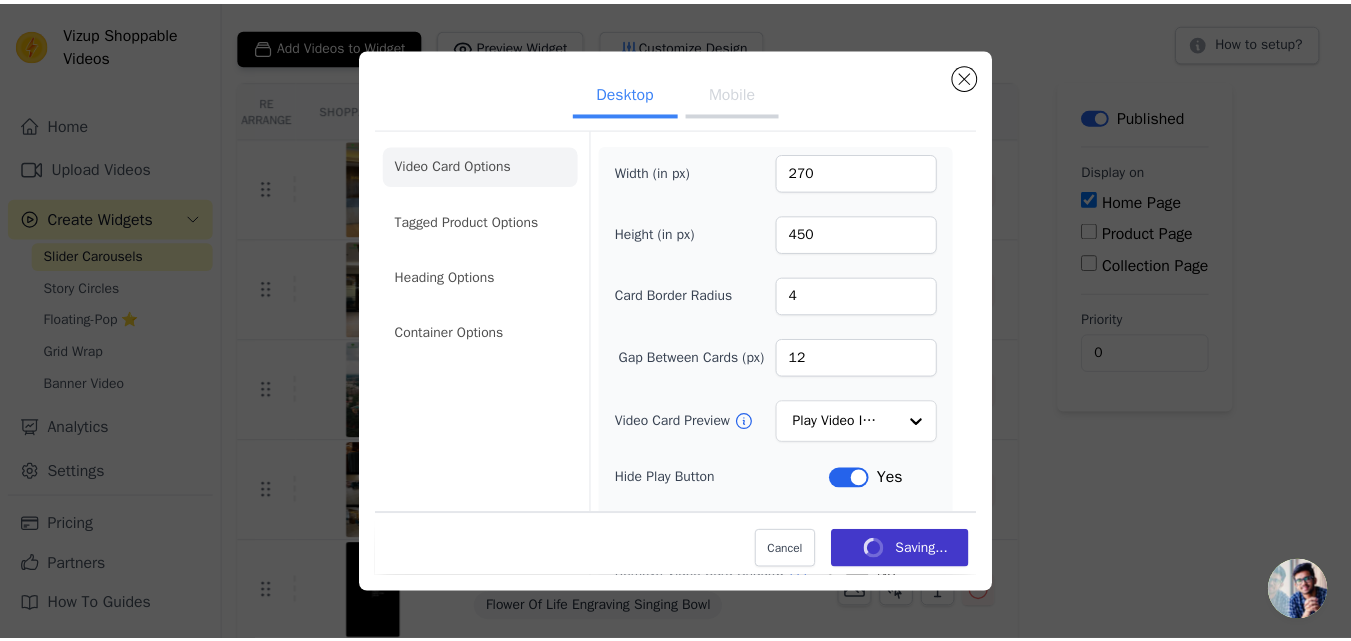 scroll, scrollTop: 100, scrollLeft: 0, axis: vertical 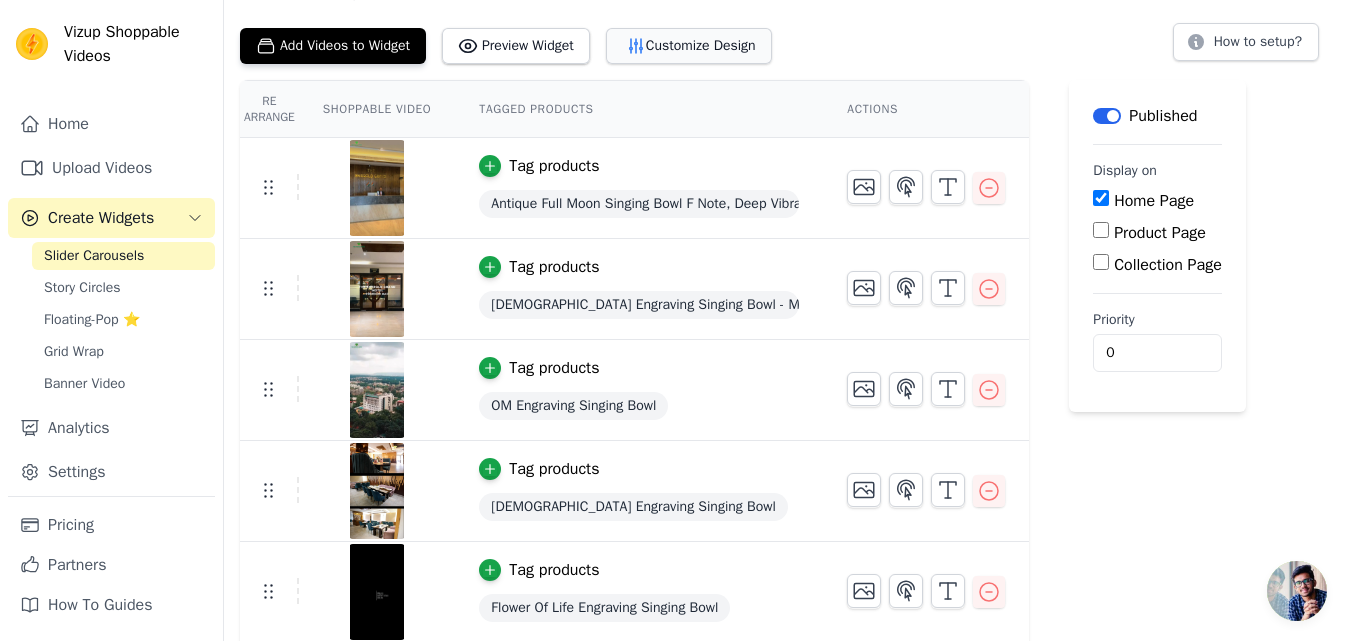 click on "Customize Design" at bounding box center [689, 46] 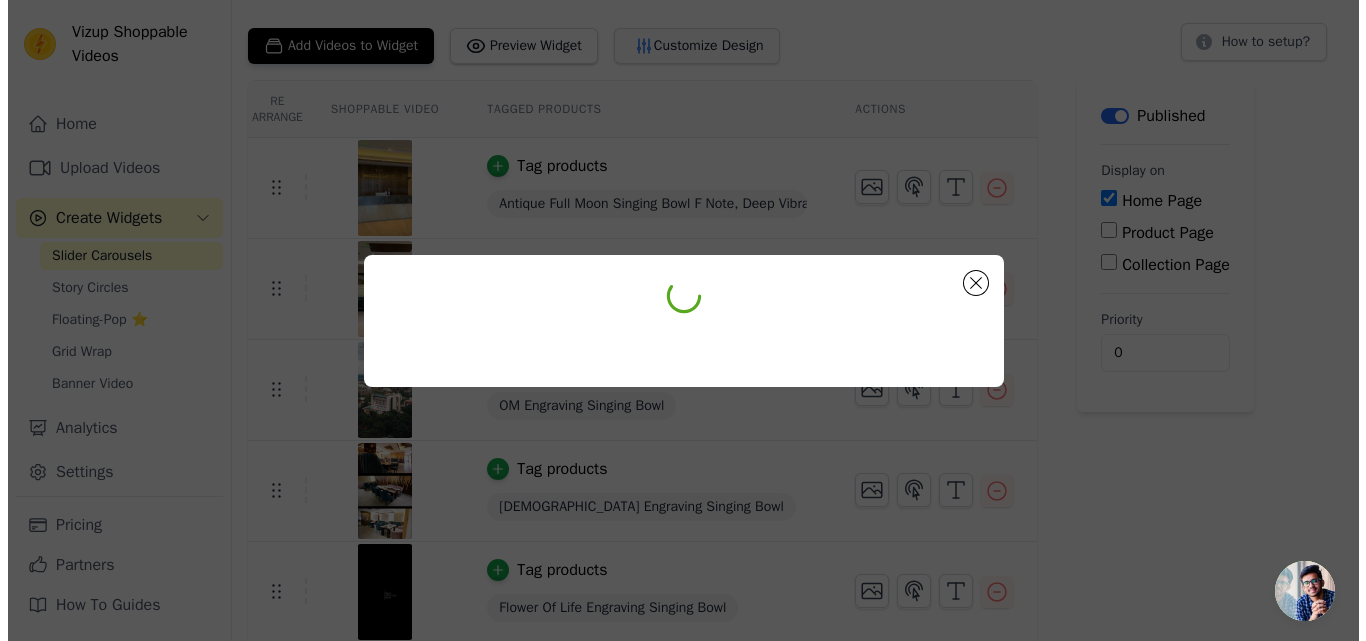 scroll, scrollTop: 0, scrollLeft: 0, axis: both 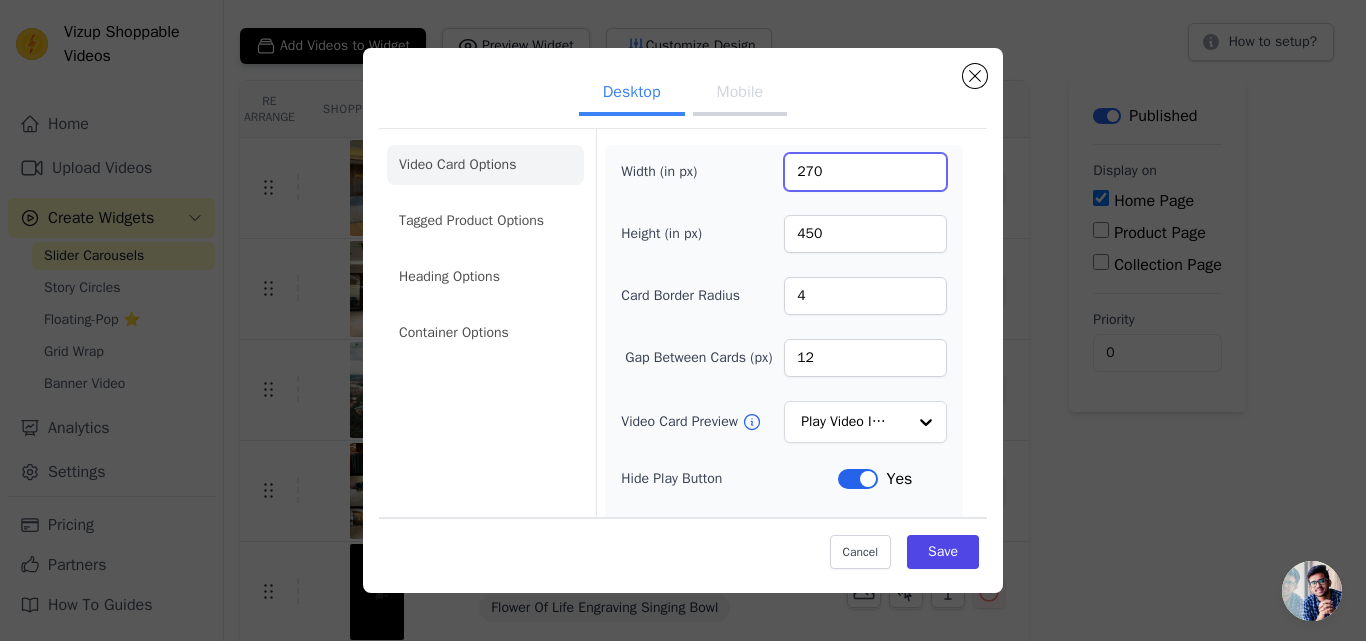 click on "270" at bounding box center (865, 172) 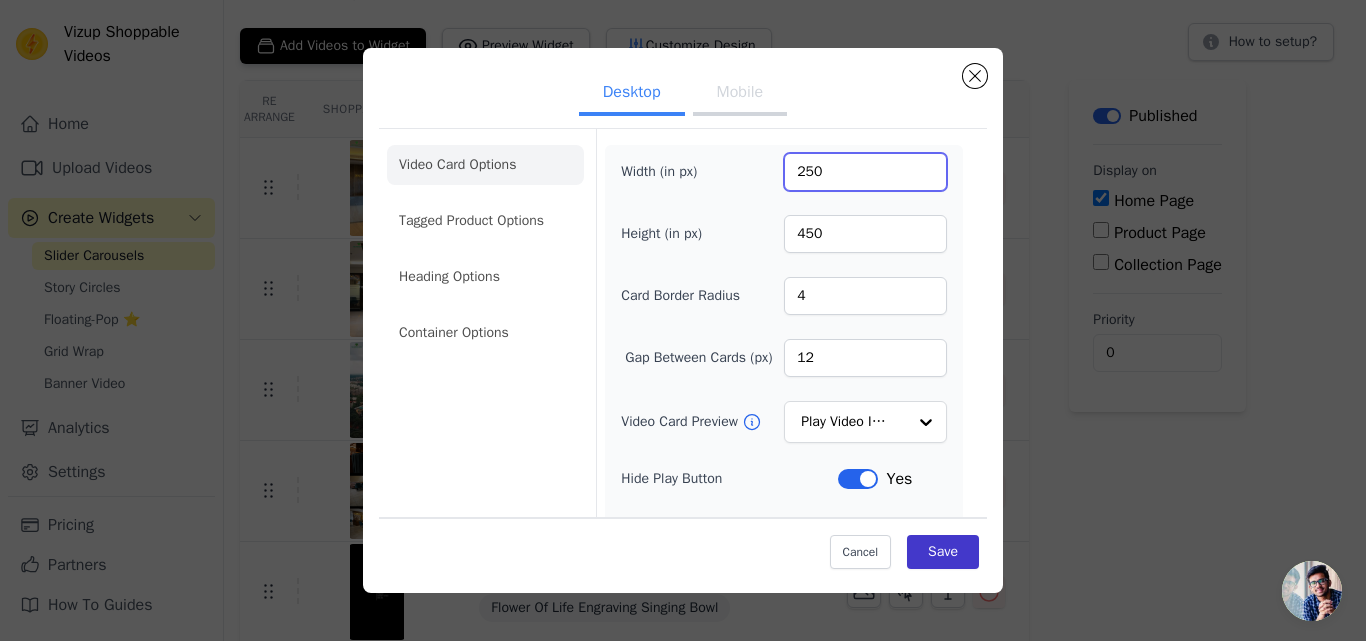 type on "250" 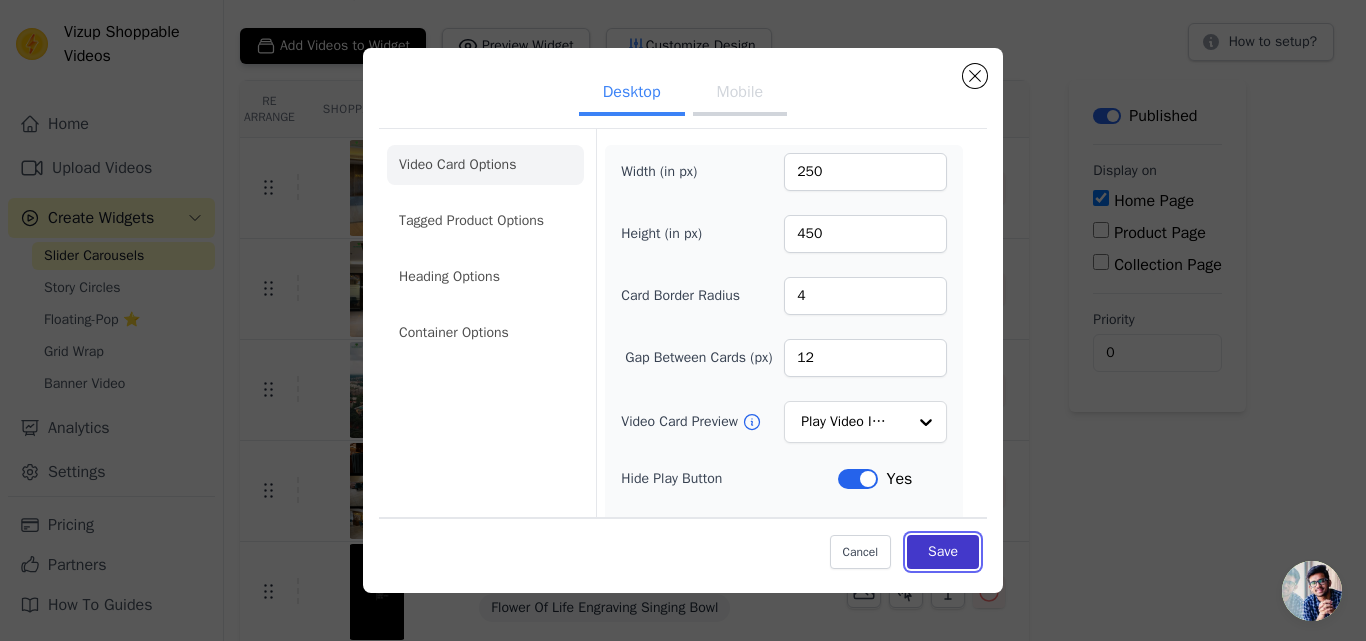 click on "Save" at bounding box center [943, 552] 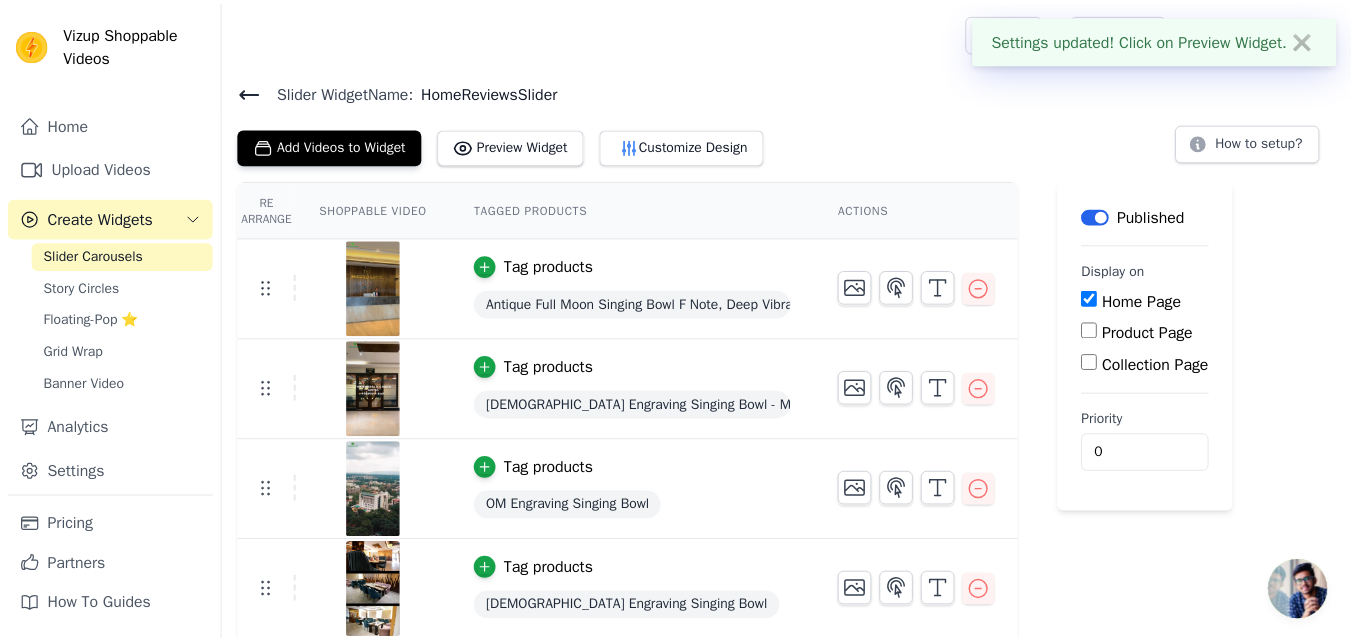 scroll, scrollTop: 100, scrollLeft: 0, axis: vertical 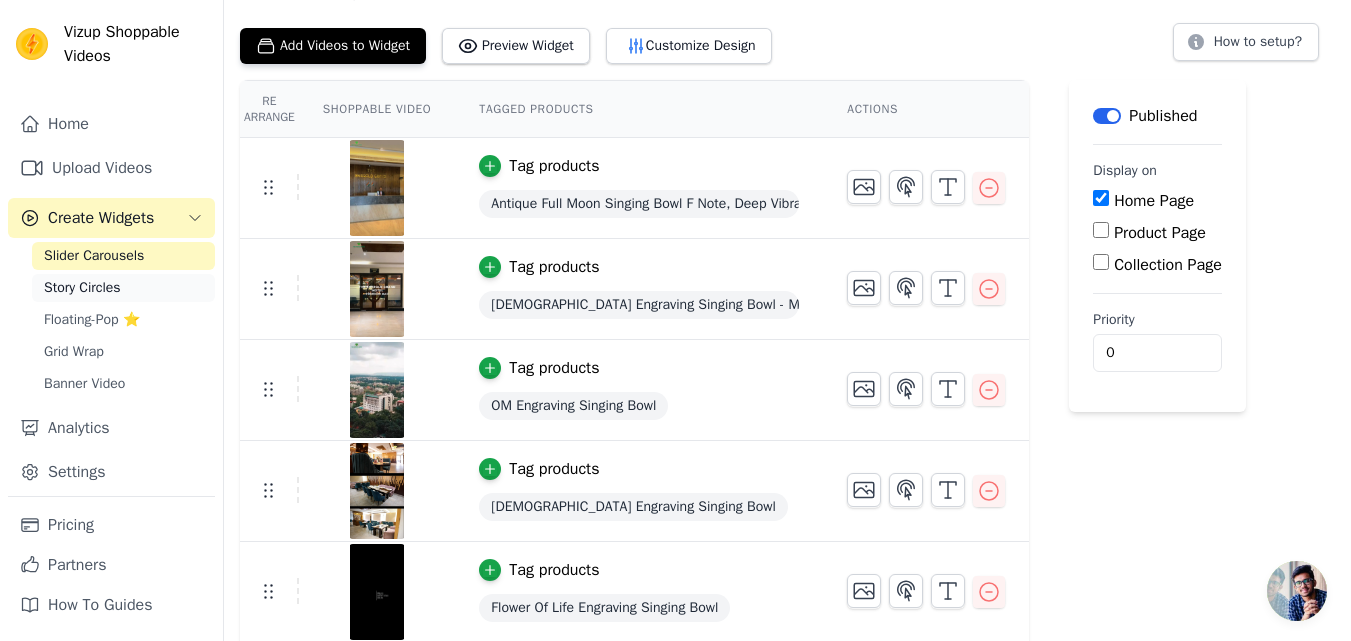 click on "Story Circles" at bounding box center (82, 288) 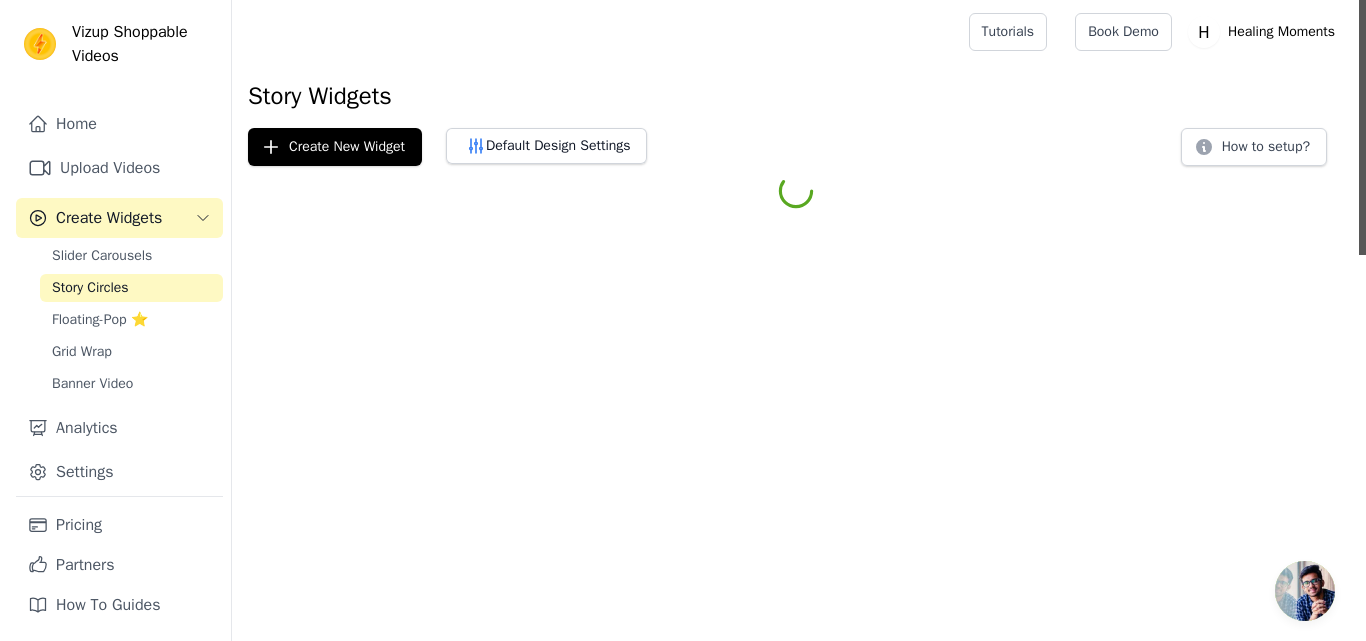 scroll, scrollTop: 0, scrollLeft: 0, axis: both 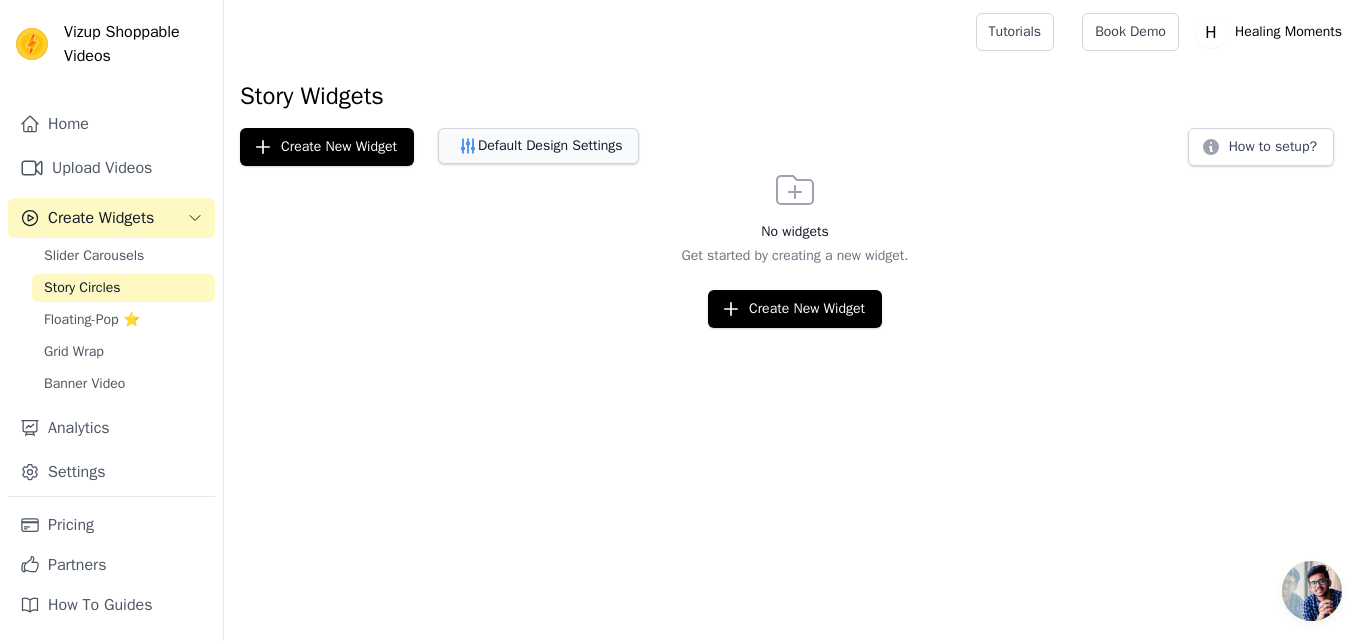 click on "Default Design Settings" at bounding box center [538, 146] 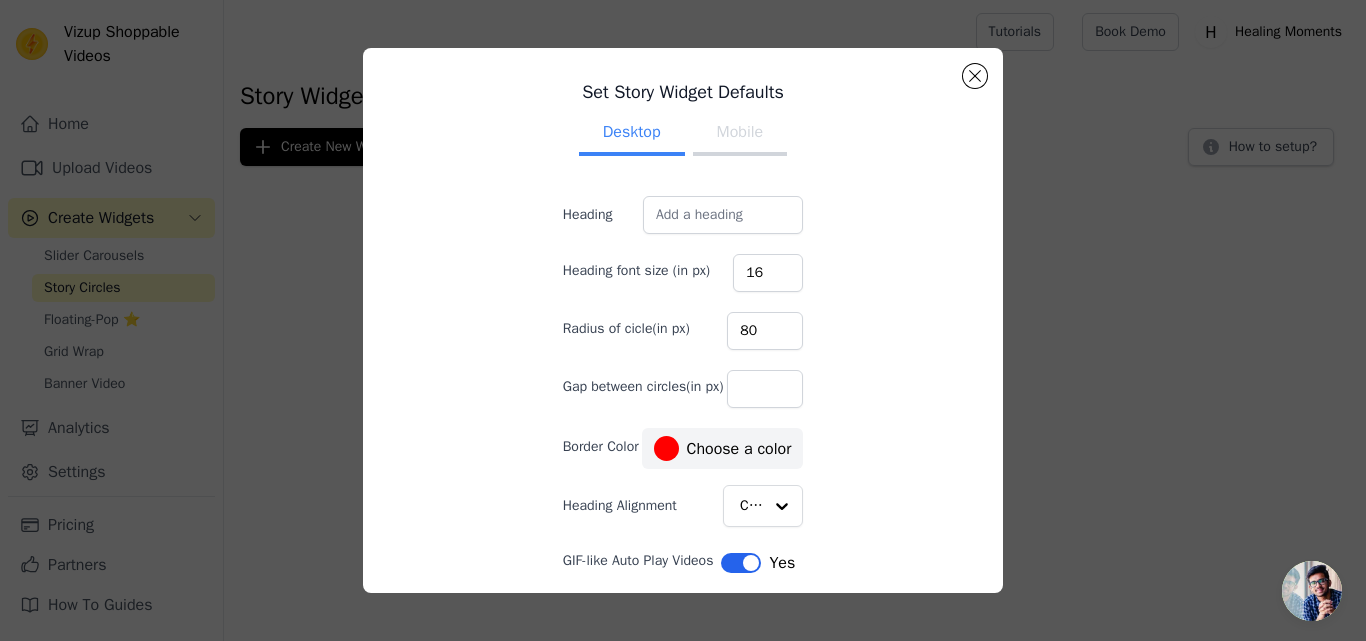 scroll, scrollTop: 76, scrollLeft: 0, axis: vertical 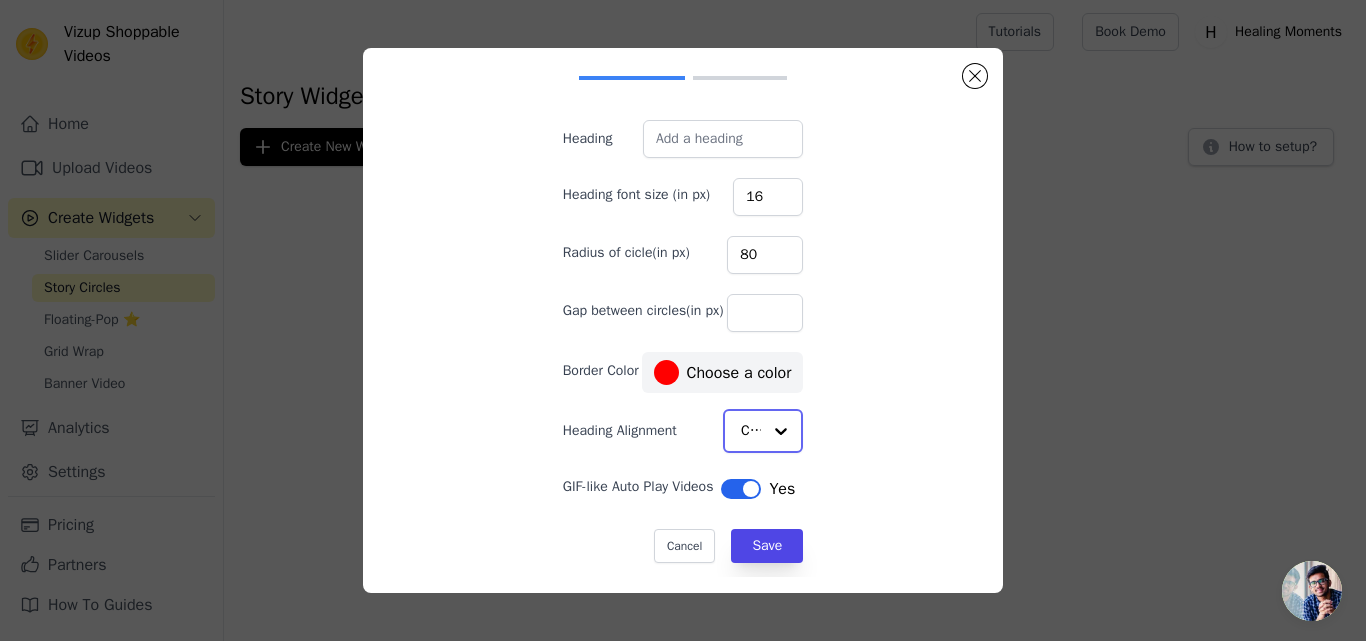 click on "Heading Alignment" 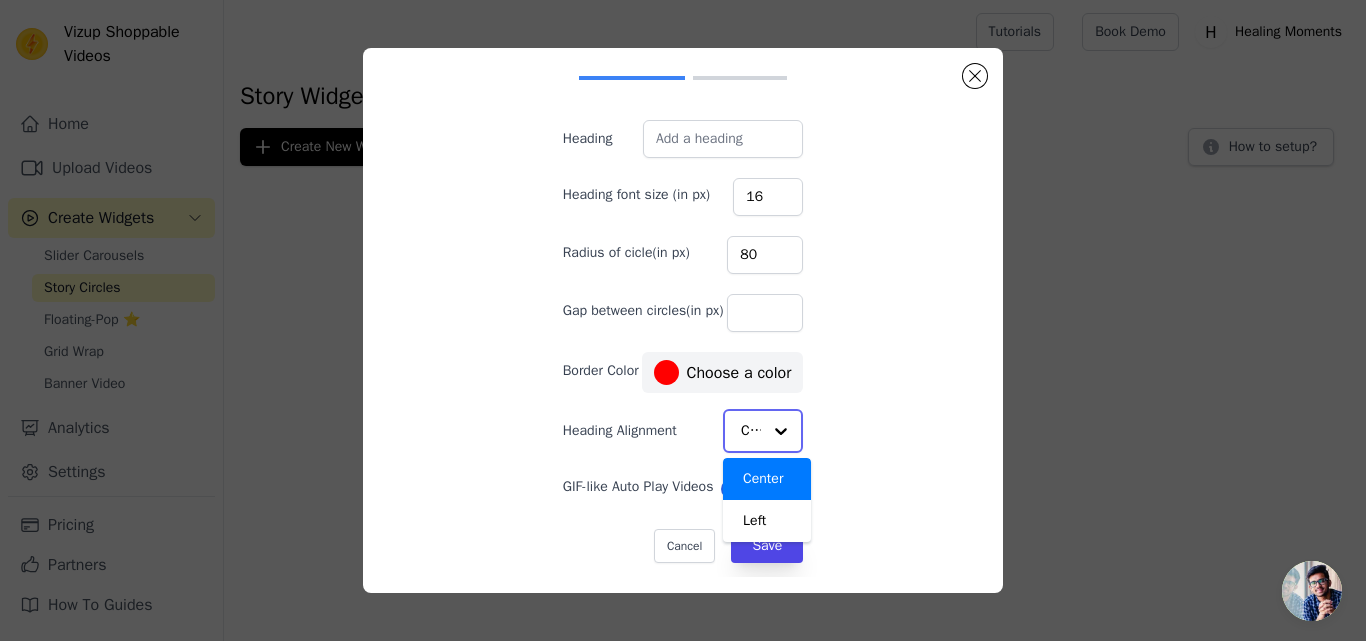 click on "Heading Alignment" 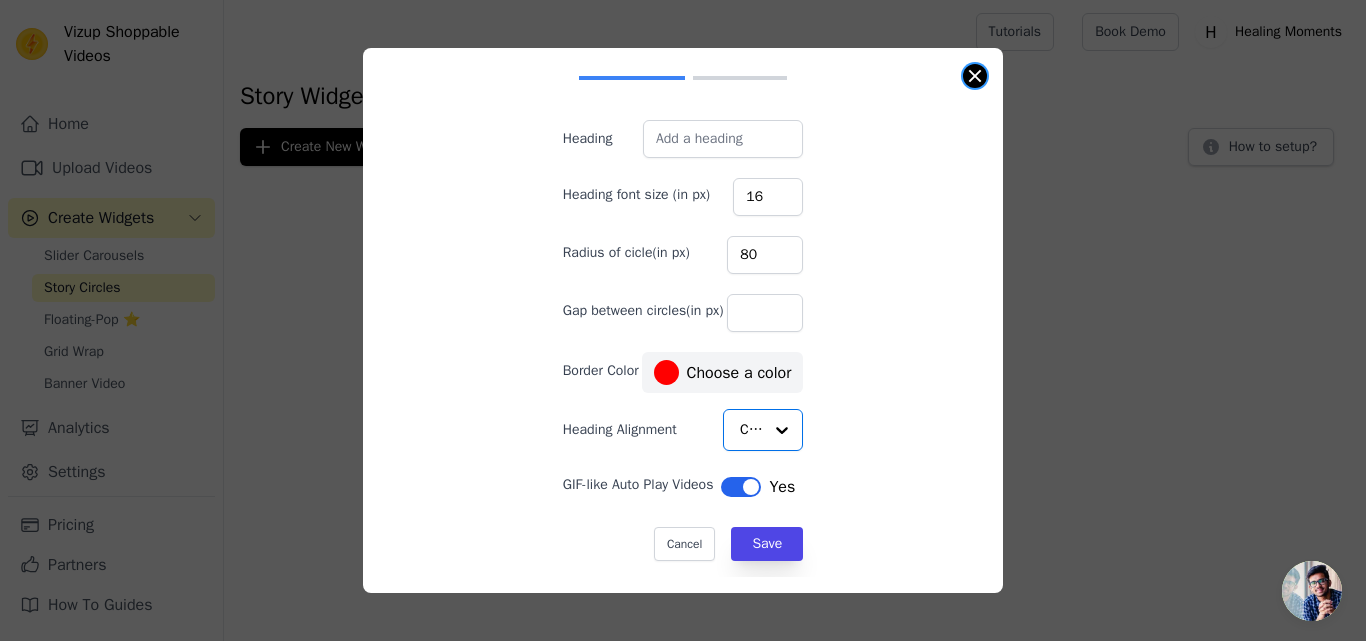 click at bounding box center [975, 76] 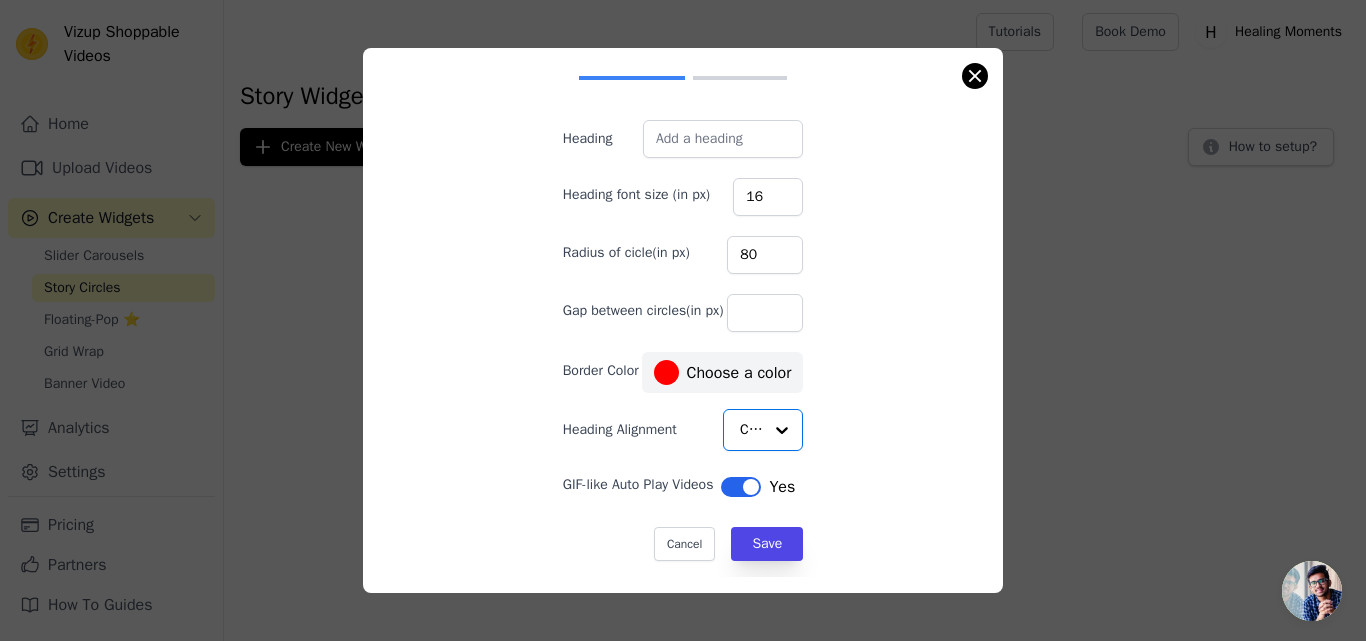 scroll, scrollTop: 76, scrollLeft: 0, axis: vertical 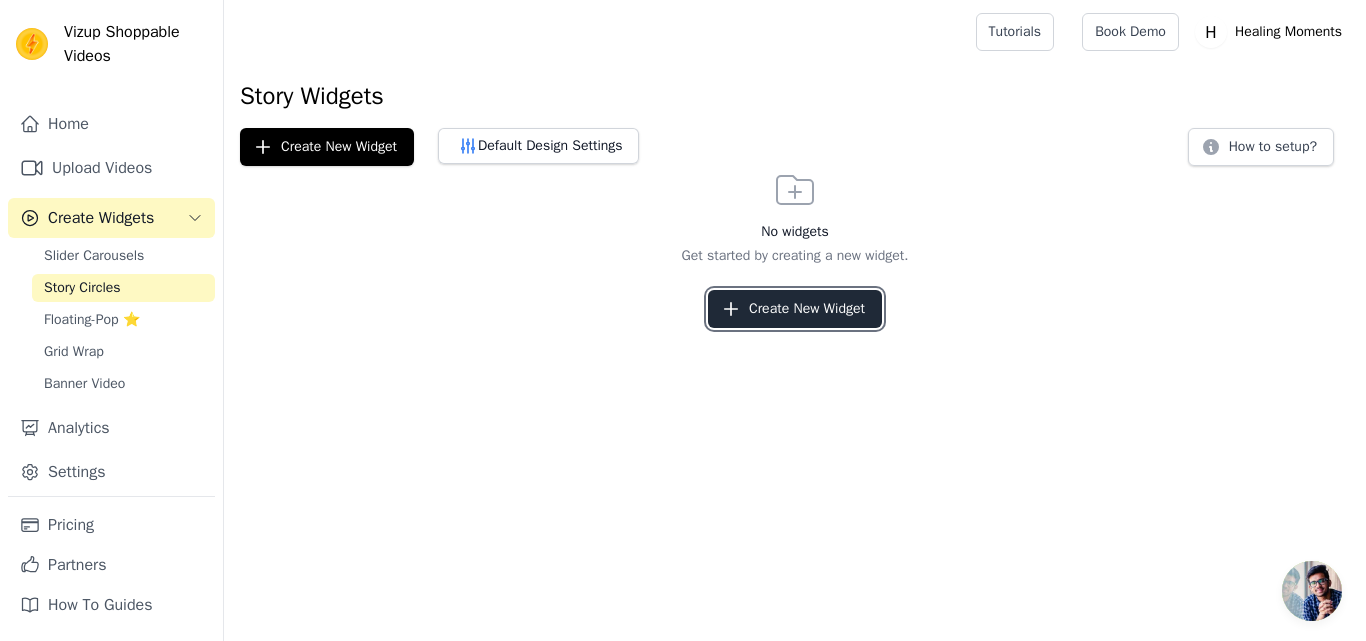 click on "Create New Widget" at bounding box center [795, 309] 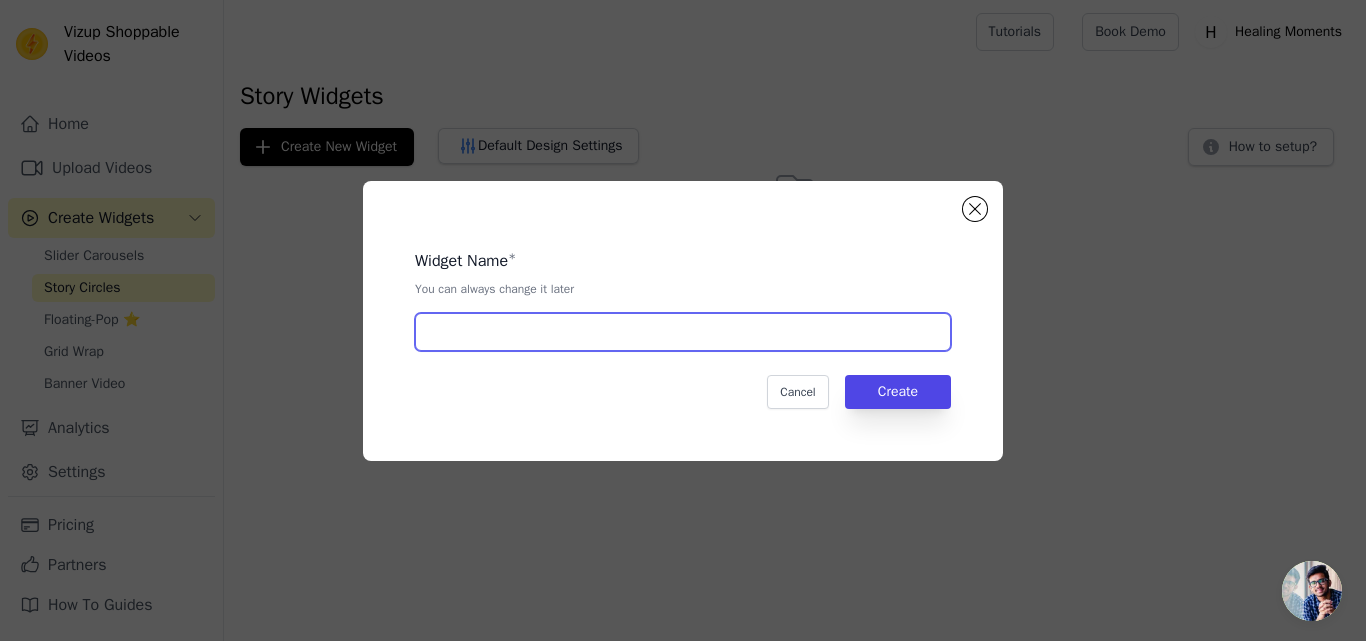 click at bounding box center (683, 332) 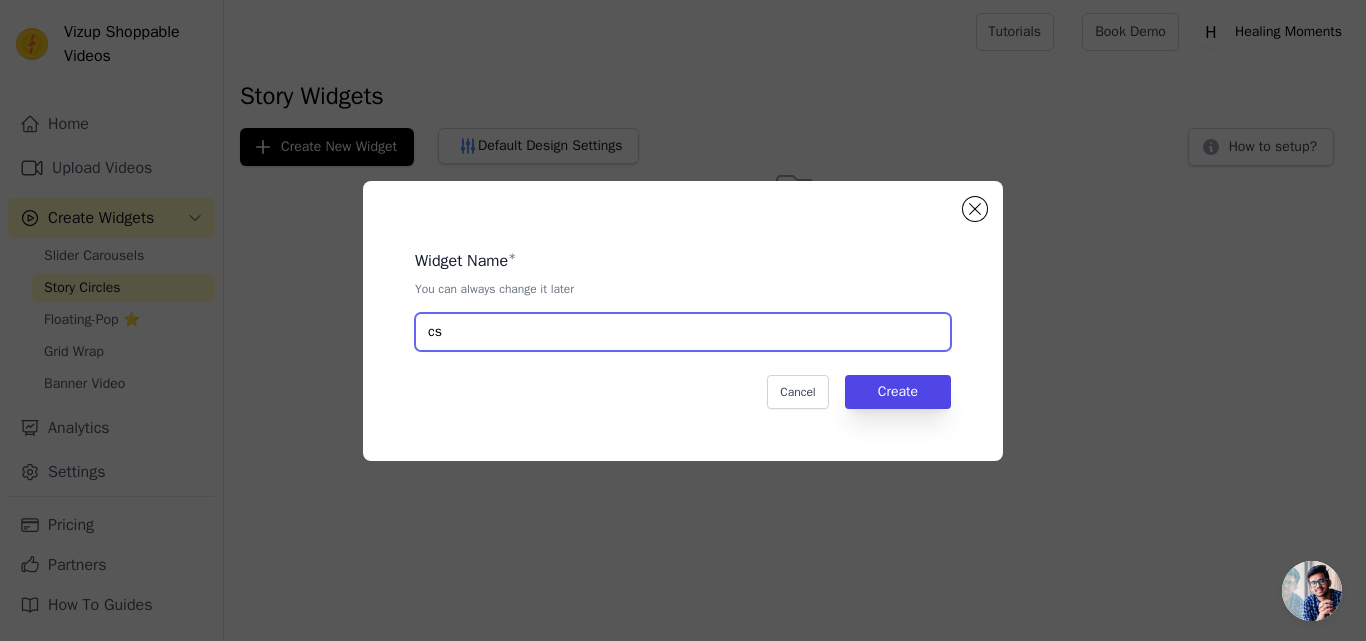 type on "c" 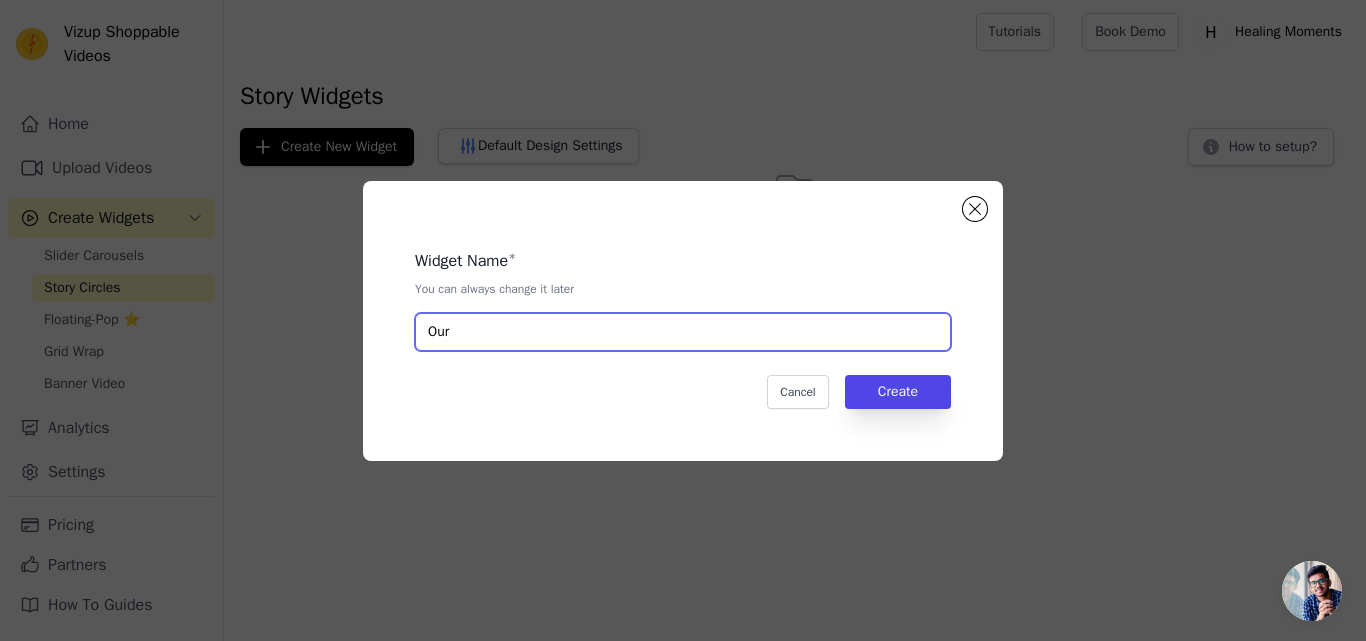 click on "Our" at bounding box center [683, 332] 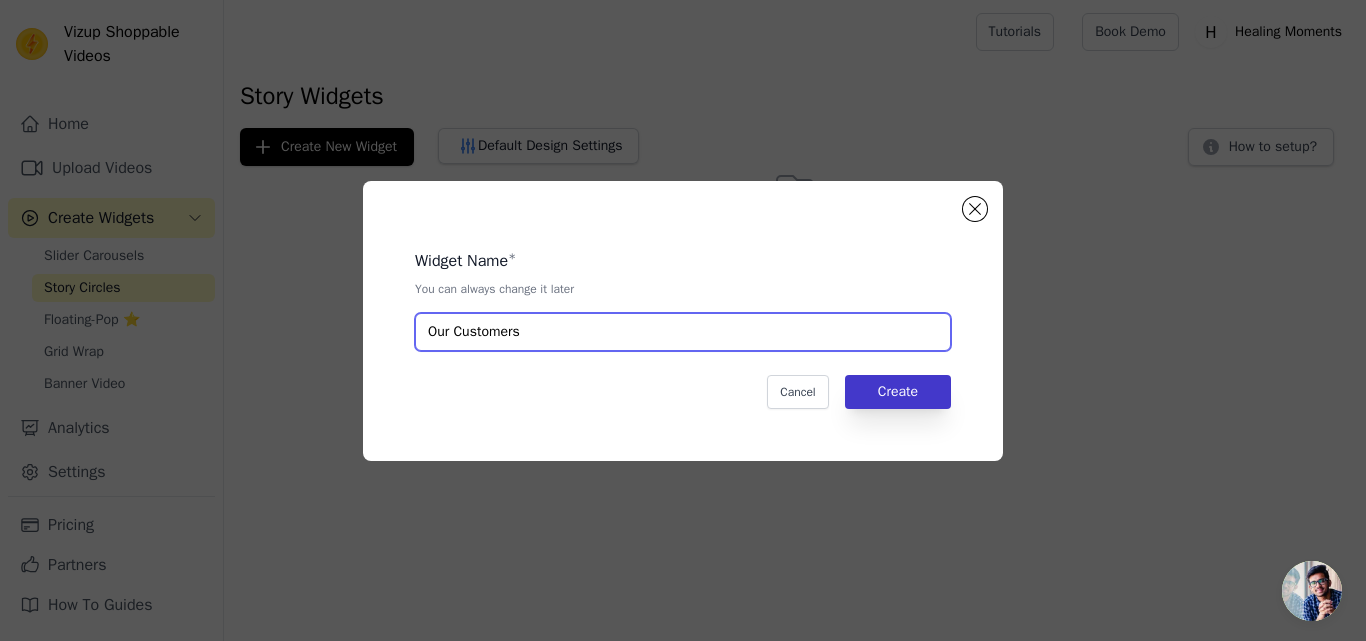 type on "Our Customers" 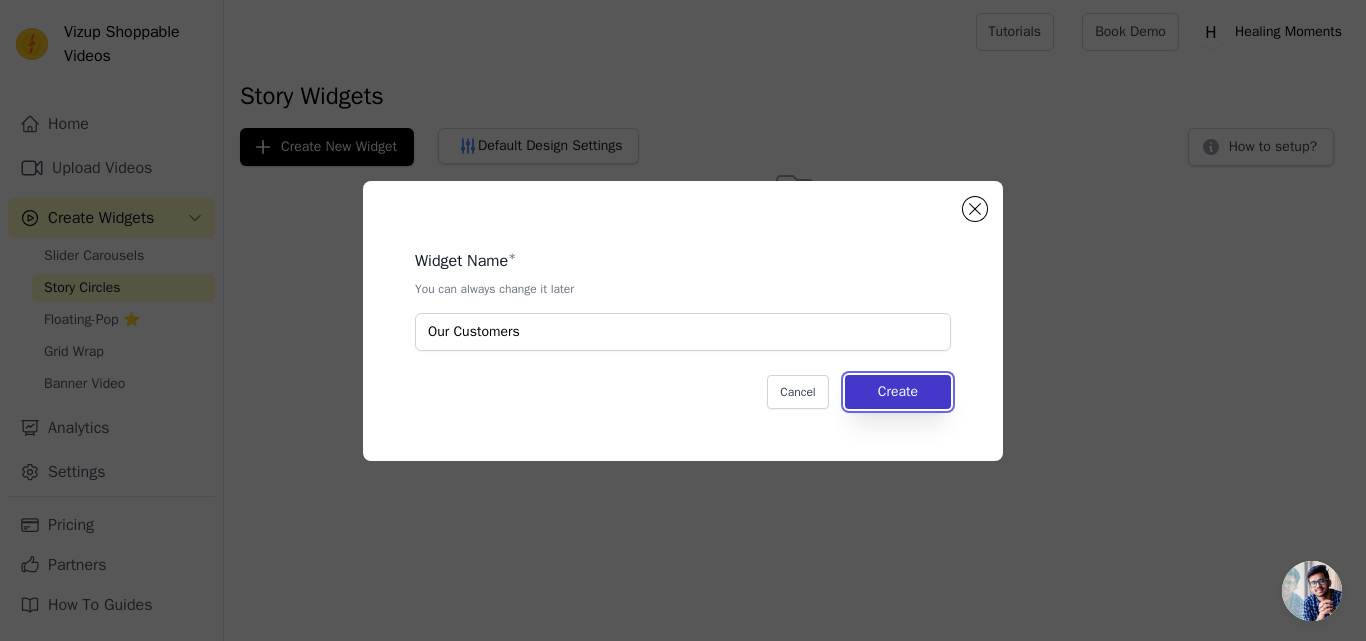 click on "Create" at bounding box center [898, 392] 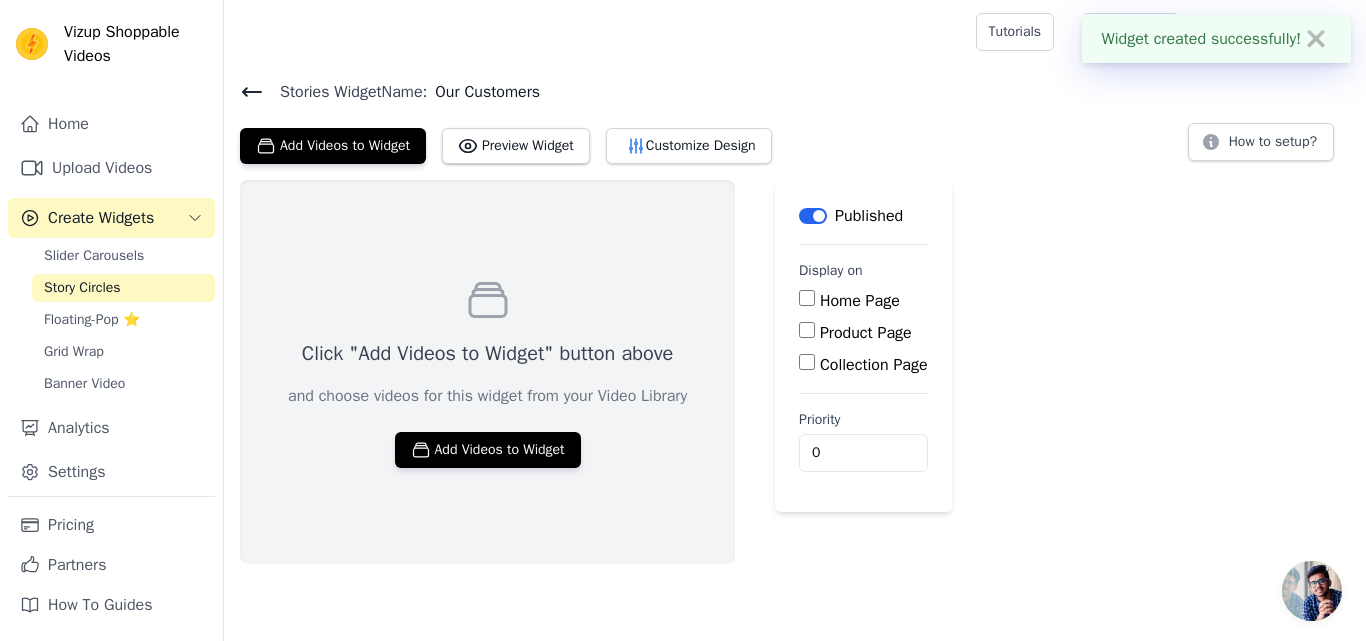 click on "Home Page" at bounding box center (807, 298) 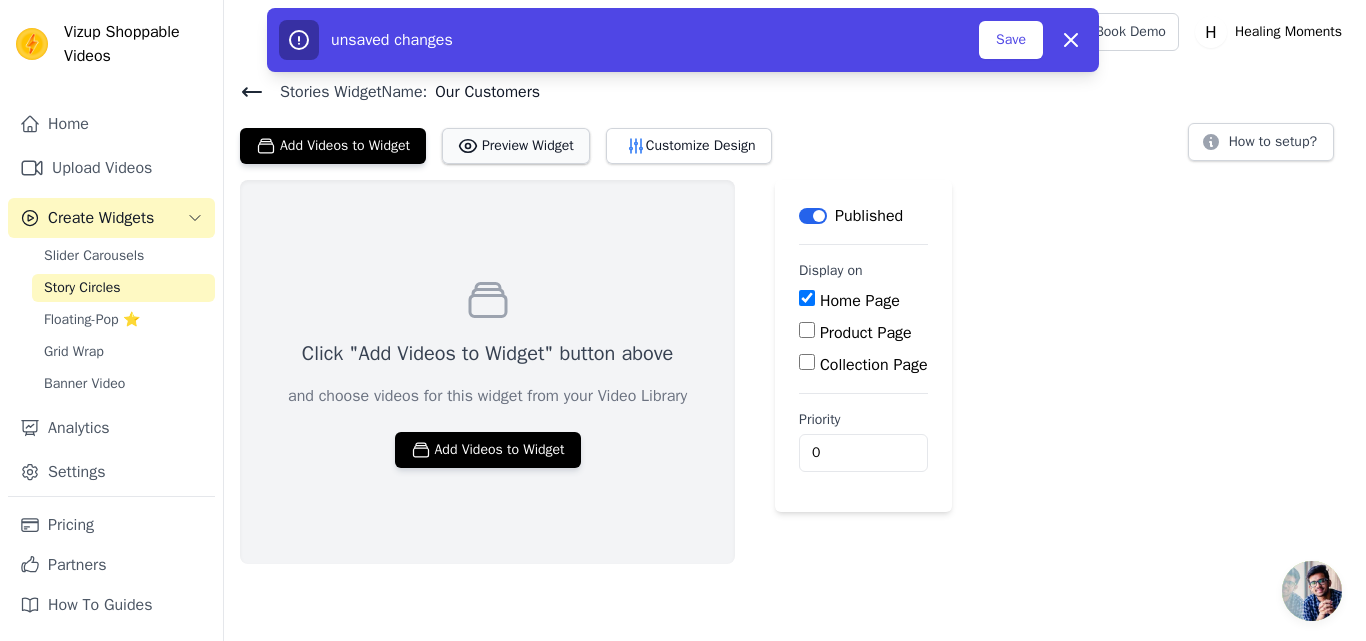click on "Preview Widget" at bounding box center (516, 146) 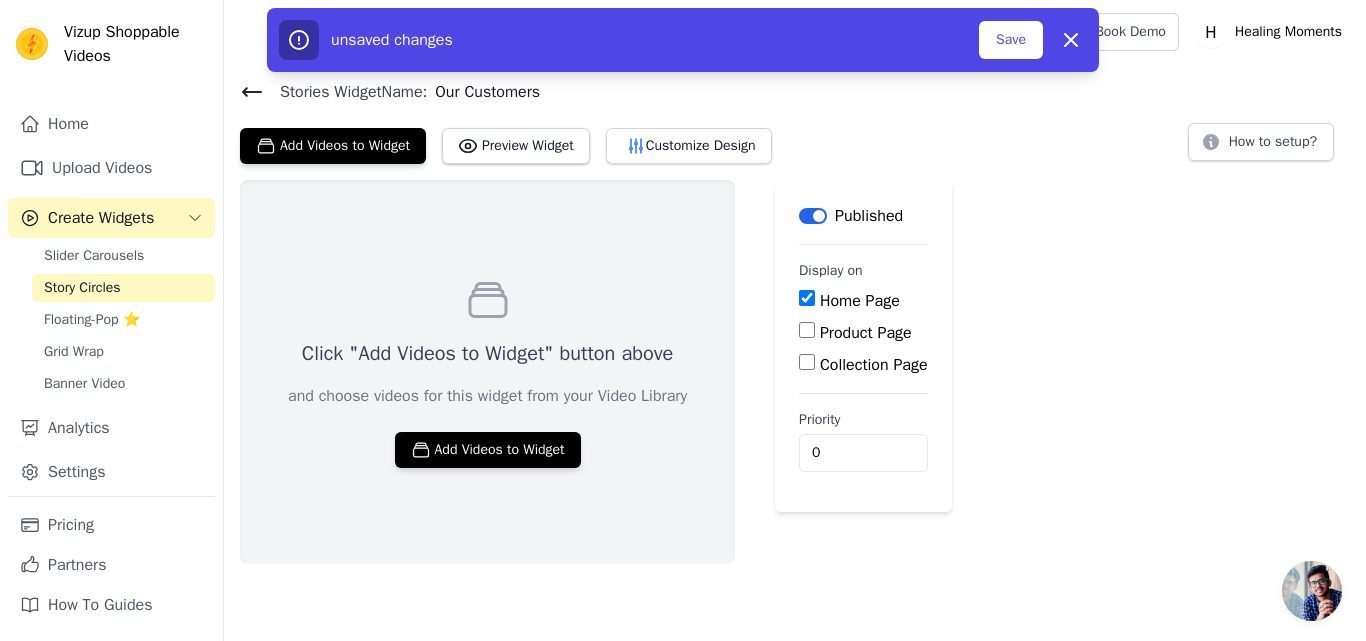 drag, startPoint x: 788, startPoint y: 594, endPoint x: 883, endPoint y: 407, distance: 209.74747 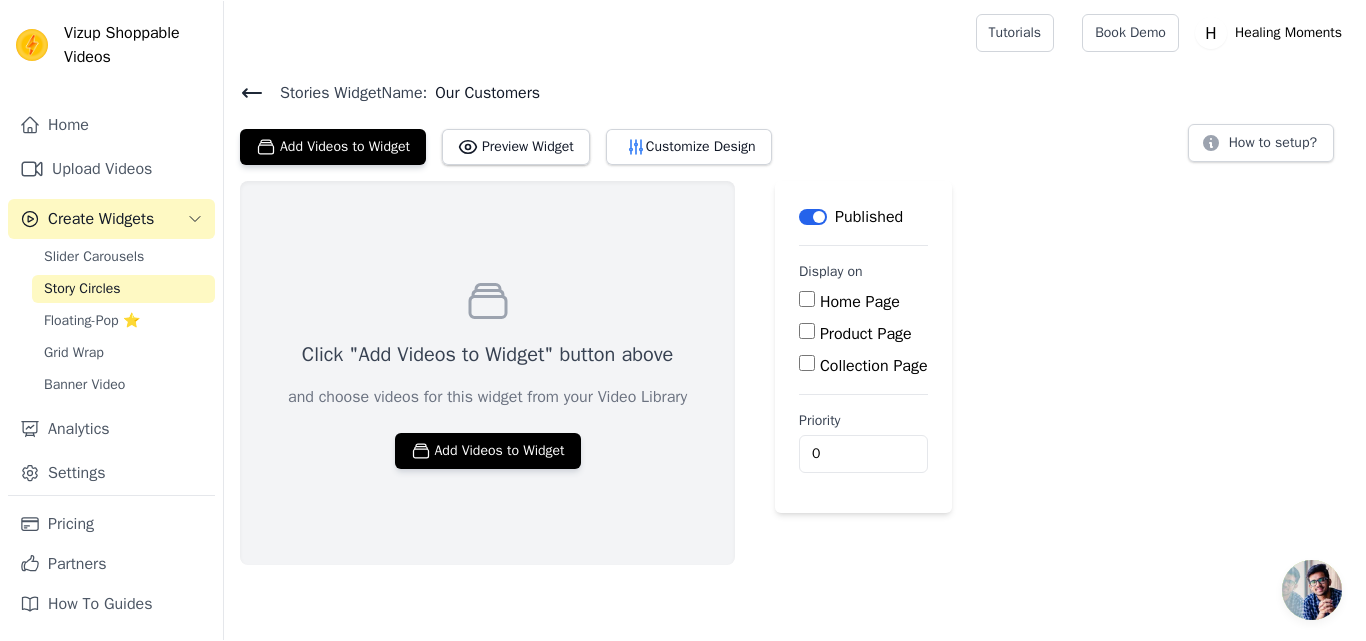 scroll, scrollTop: 0, scrollLeft: 0, axis: both 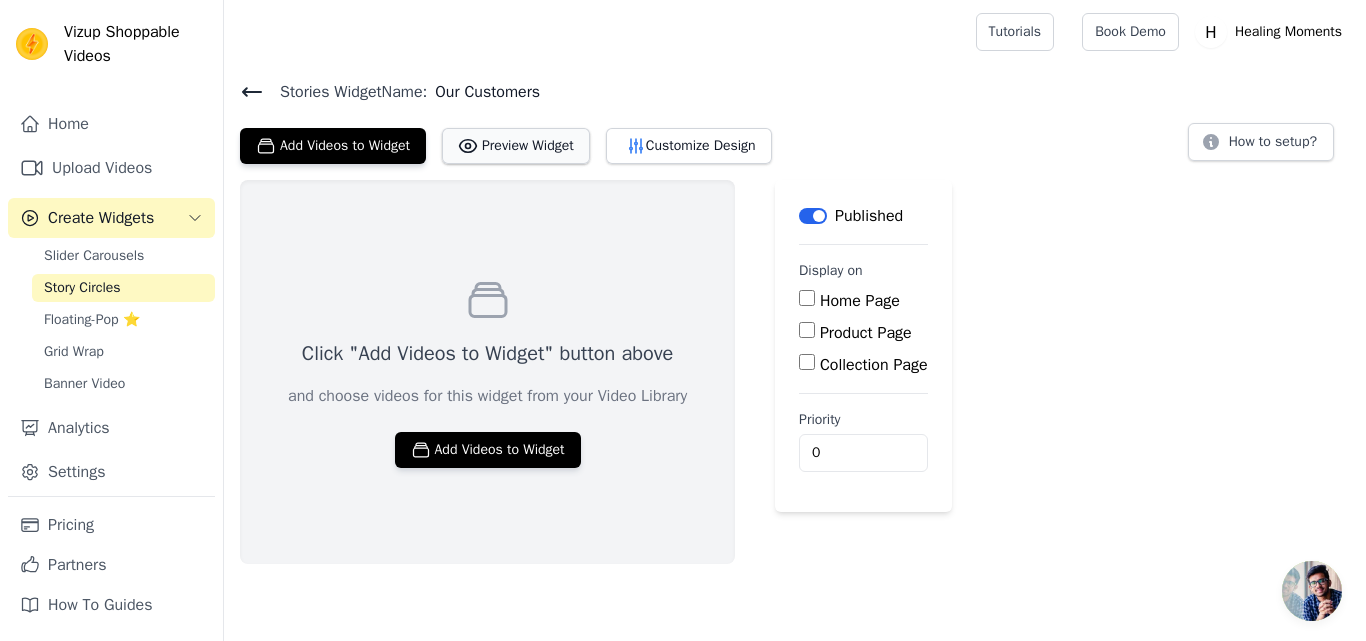 click on "Preview Widget" at bounding box center [516, 146] 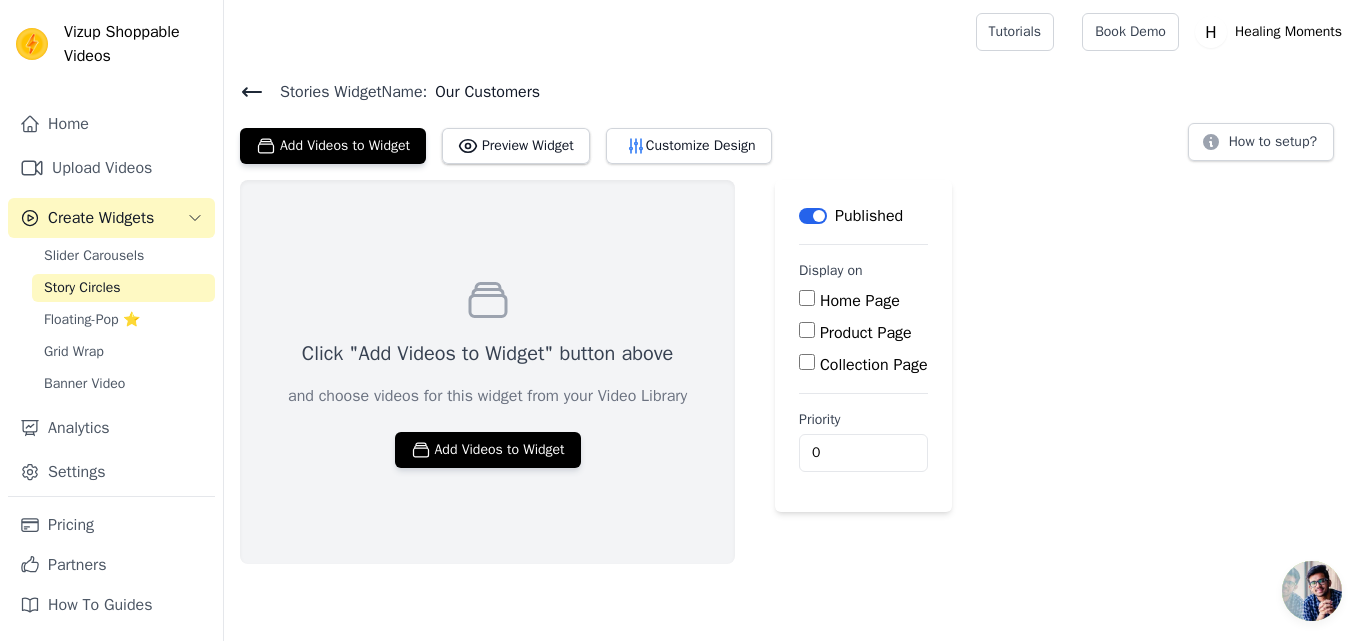 click 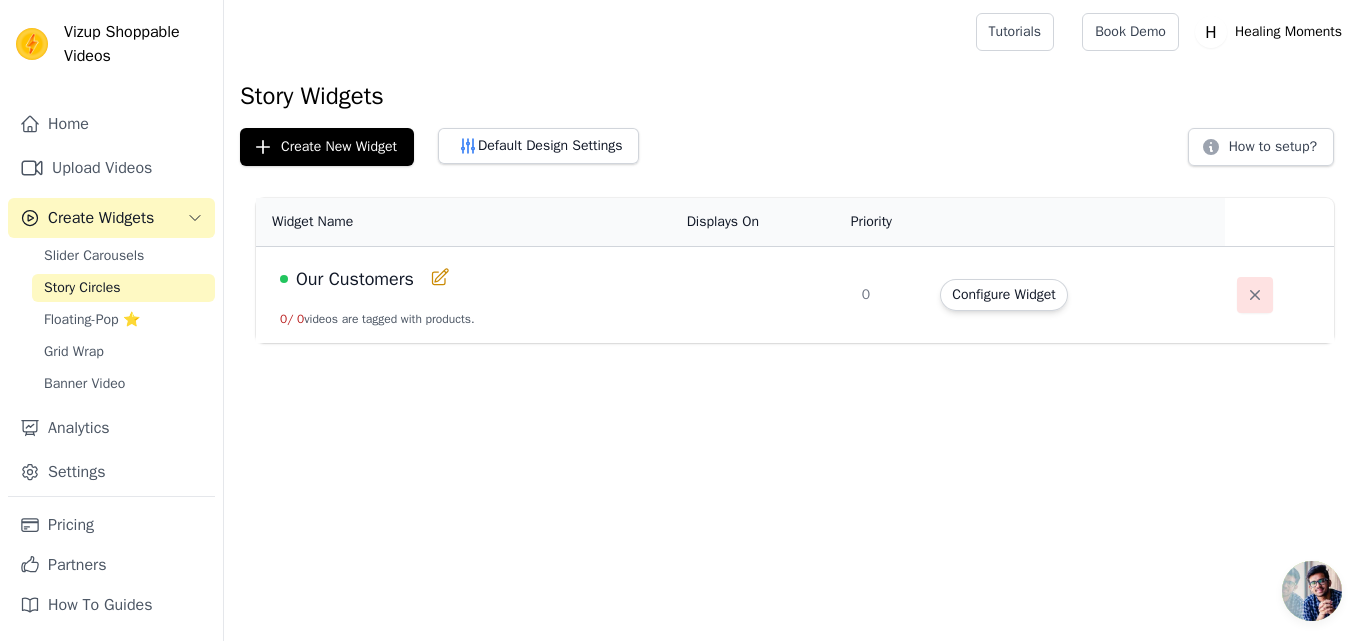 click 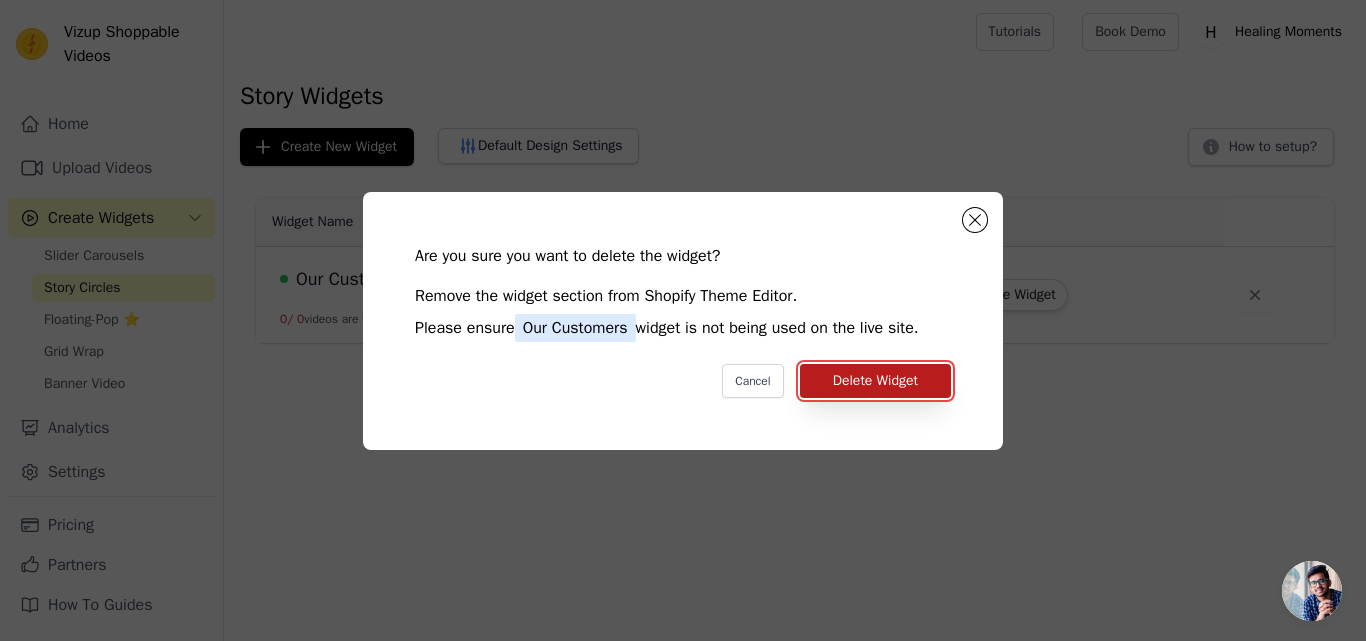 click on "Delete Widget" at bounding box center (875, 381) 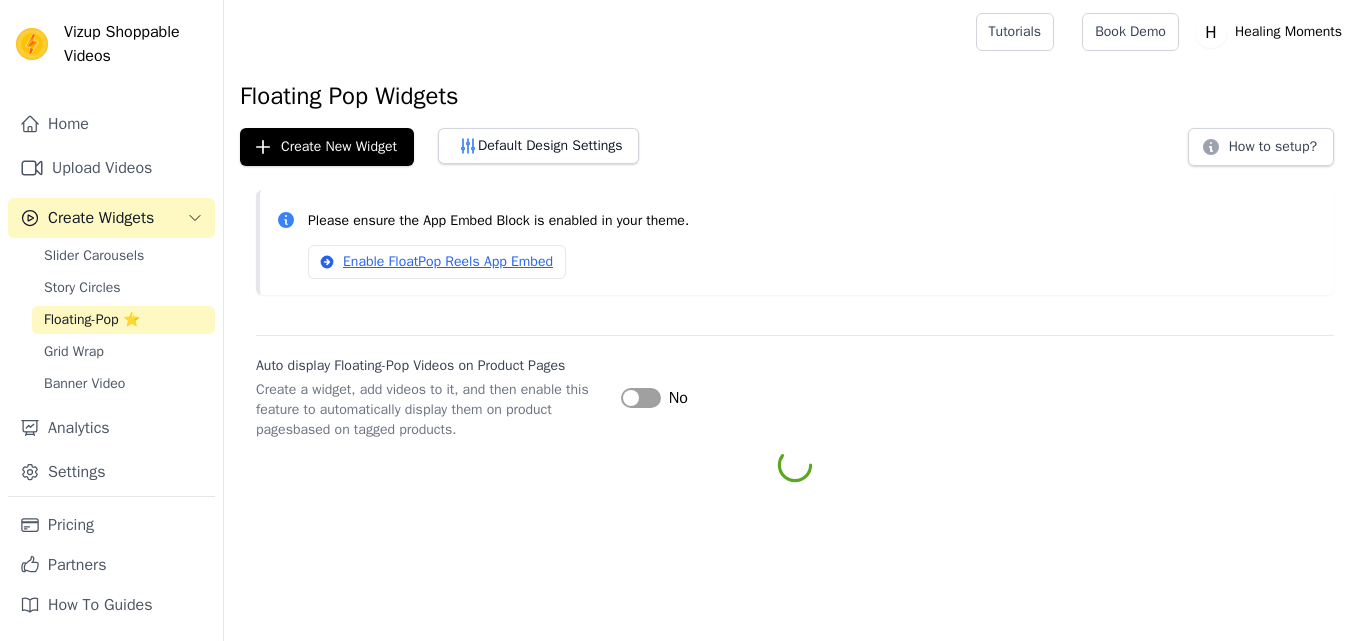 scroll, scrollTop: 0, scrollLeft: 0, axis: both 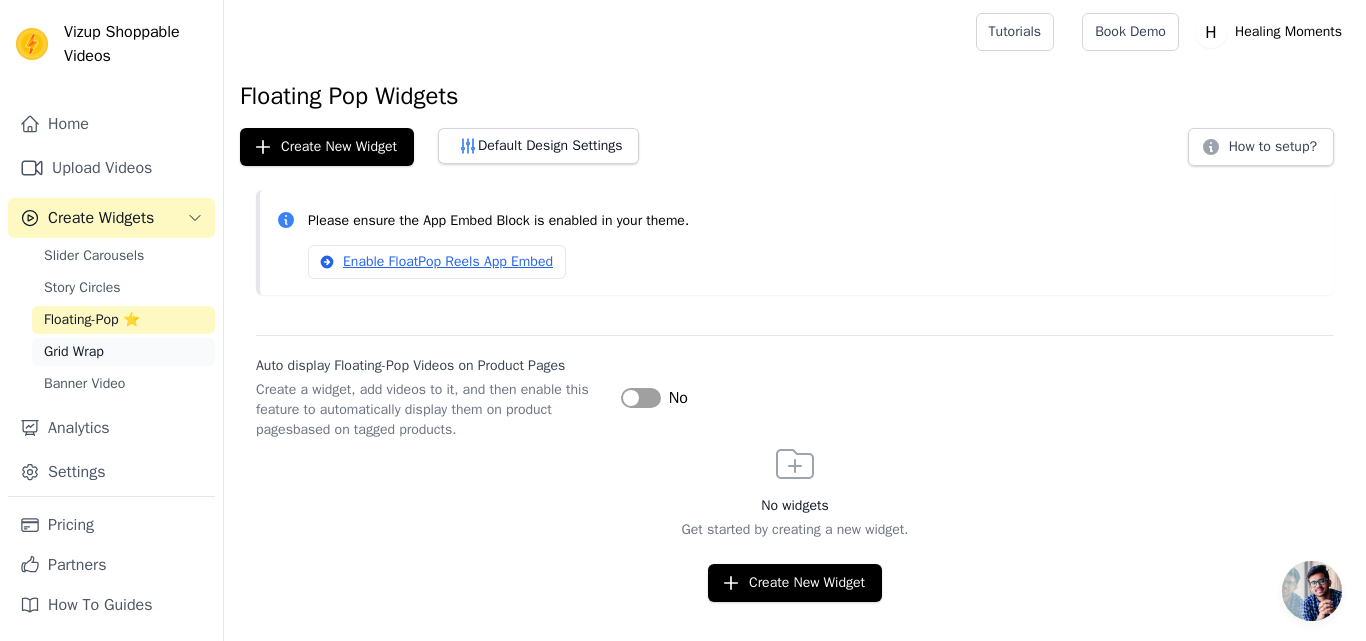 click on "Grid Wrap" at bounding box center (74, 352) 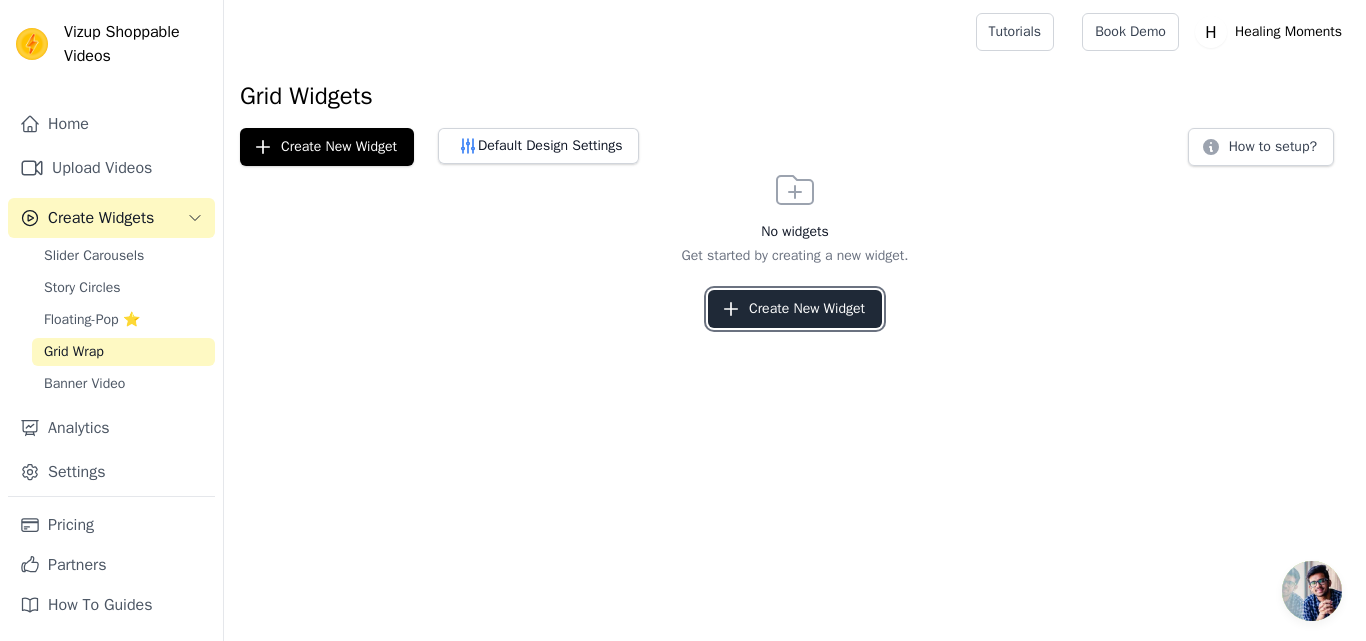click on "Create New Widget" at bounding box center (795, 309) 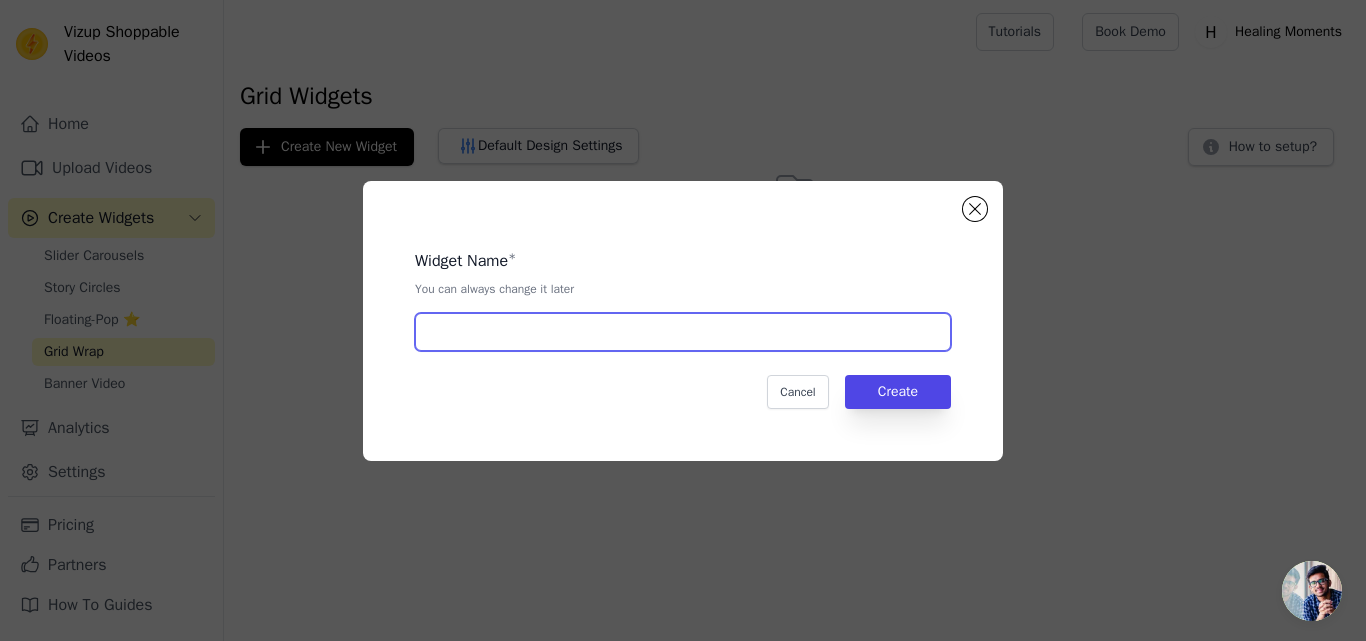 click at bounding box center [683, 332] 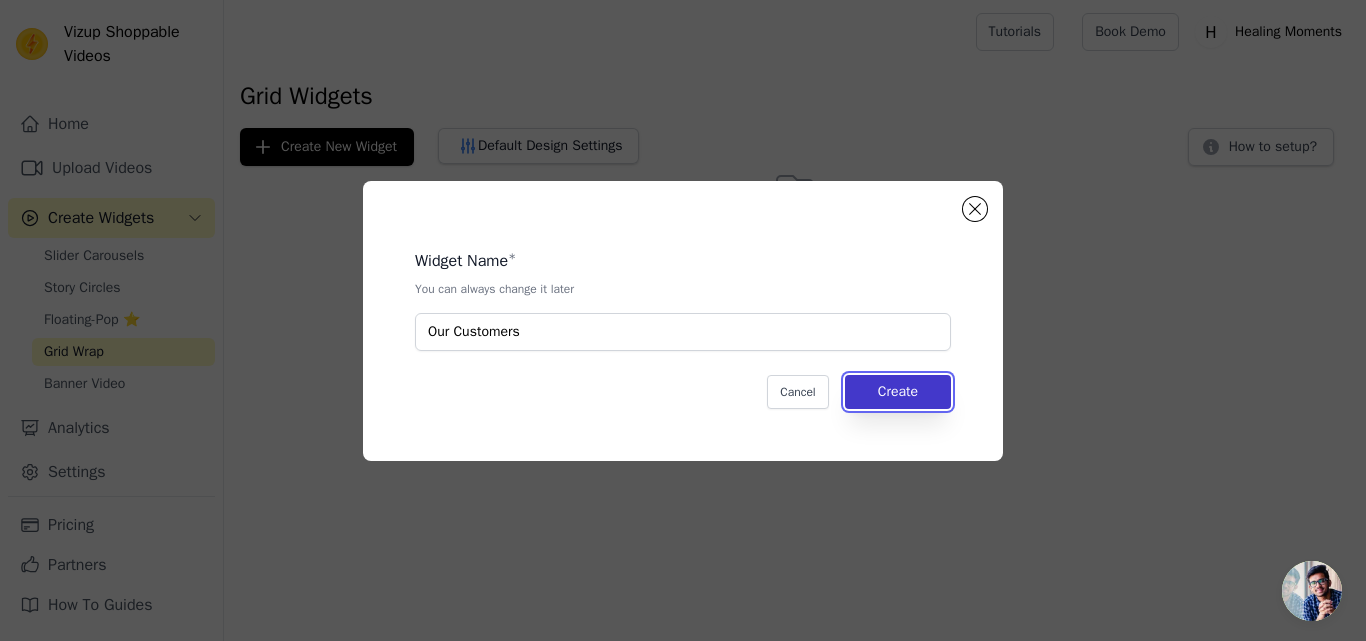 click on "Create" at bounding box center [898, 392] 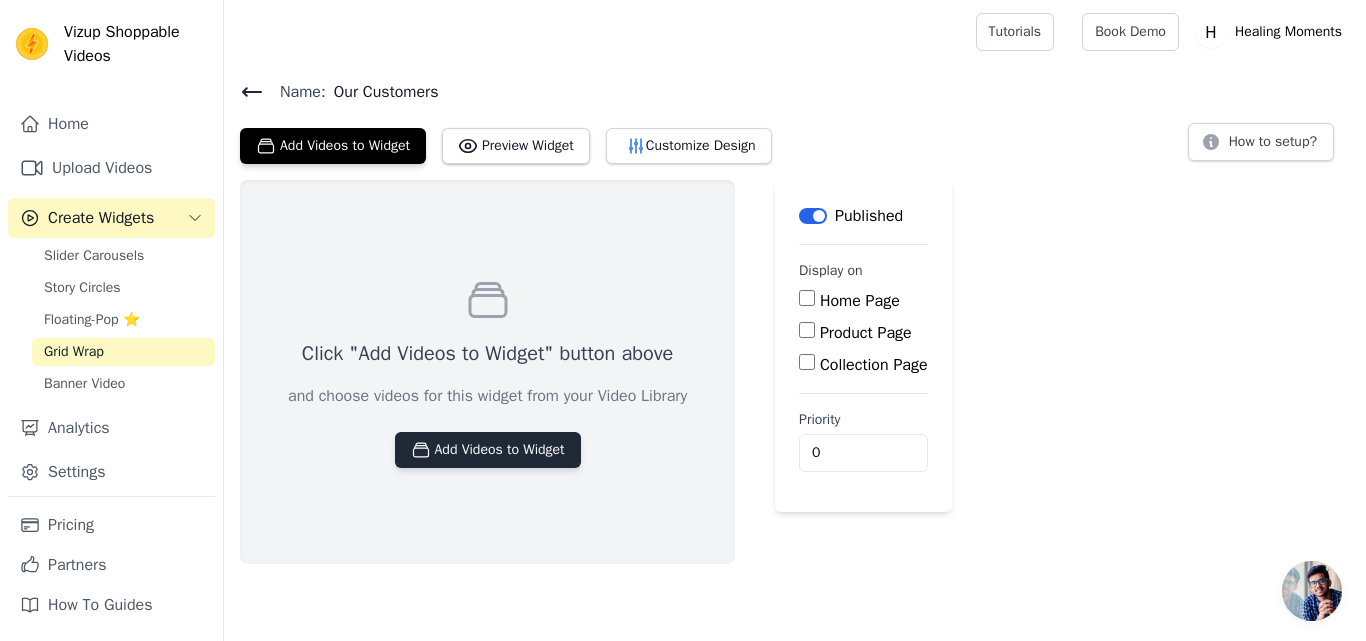 click on "Add Videos to Widget" at bounding box center (488, 450) 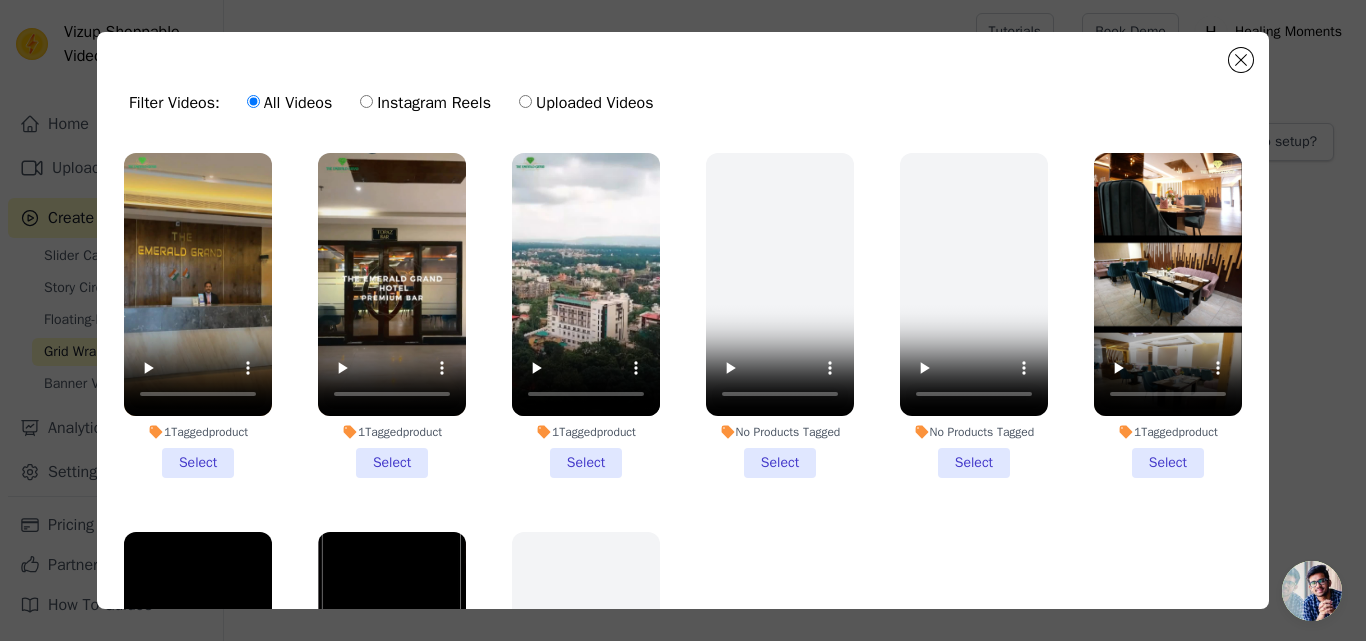 click on "1  Tagged  product     Select" at bounding box center (198, 315) 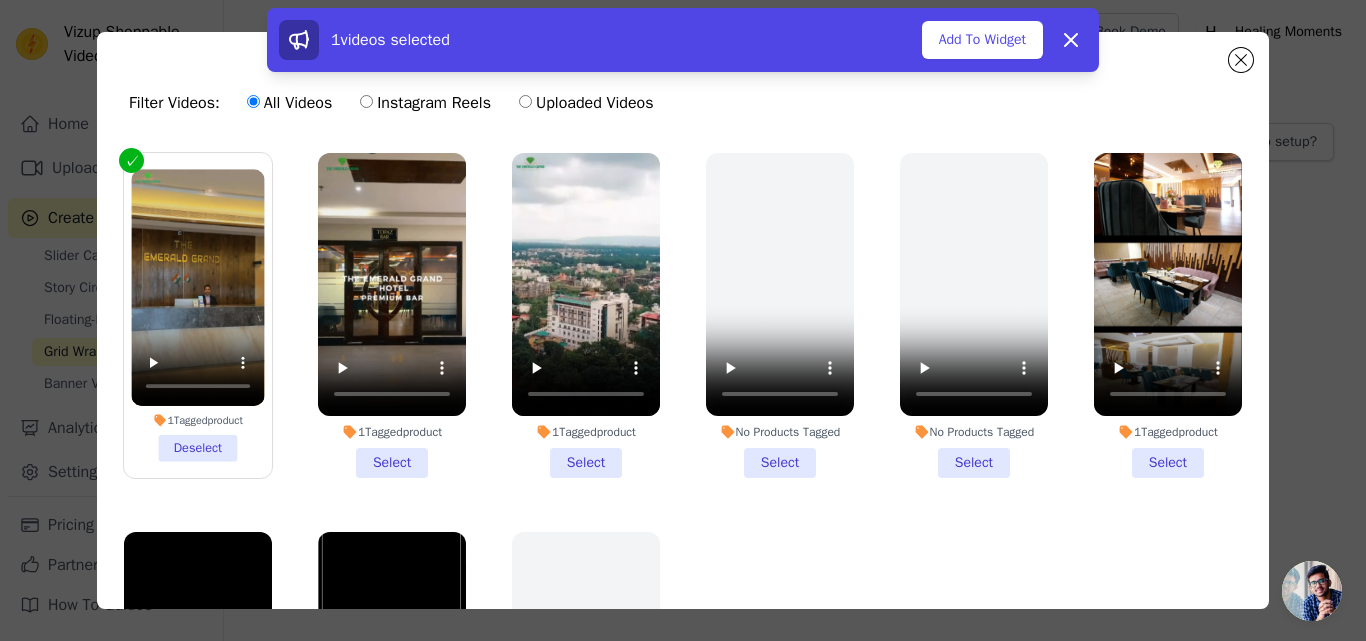 scroll, scrollTop: 0, scrollLeft: 0, axis: both 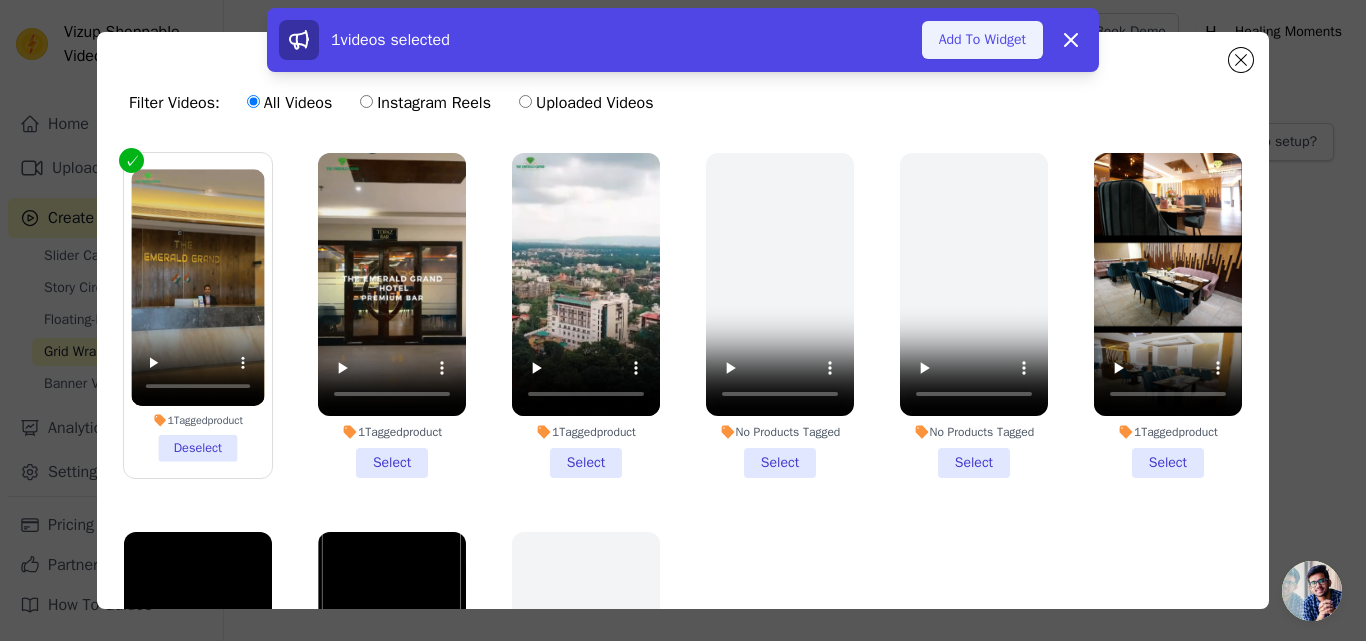 click on "Add To Widget" at bounding box center [982, 40] 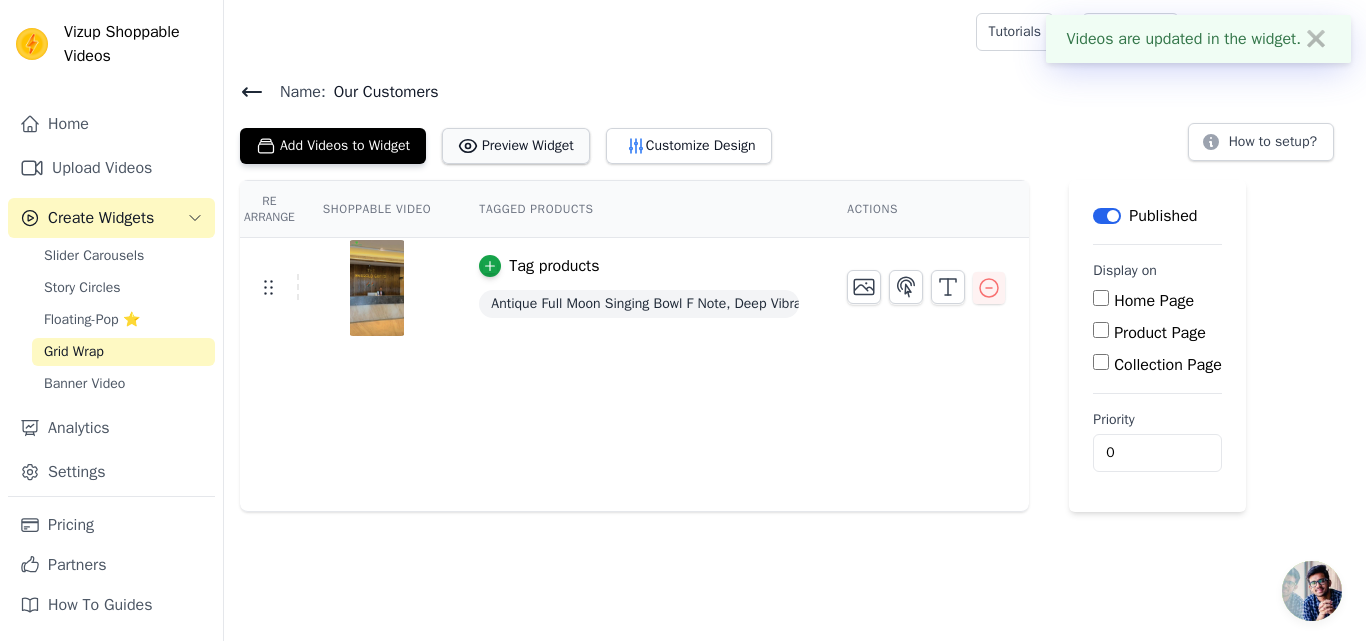 click on "Preview Widget" at bounding box center [516, 146] 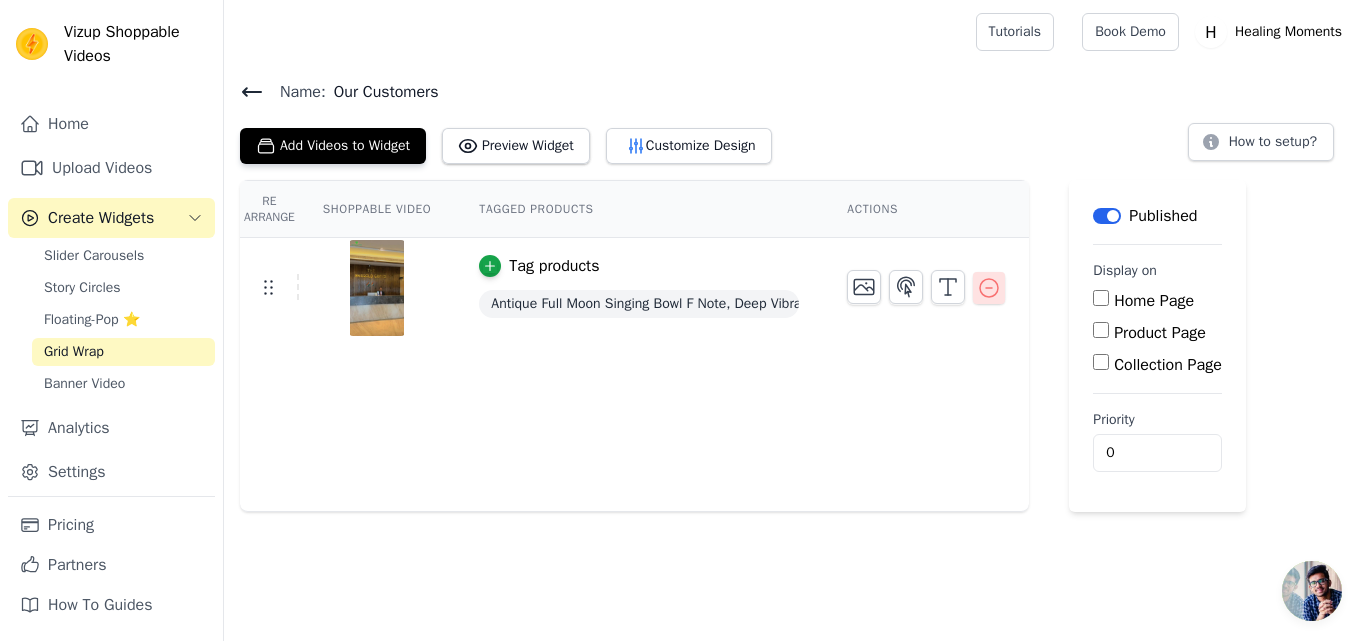 click 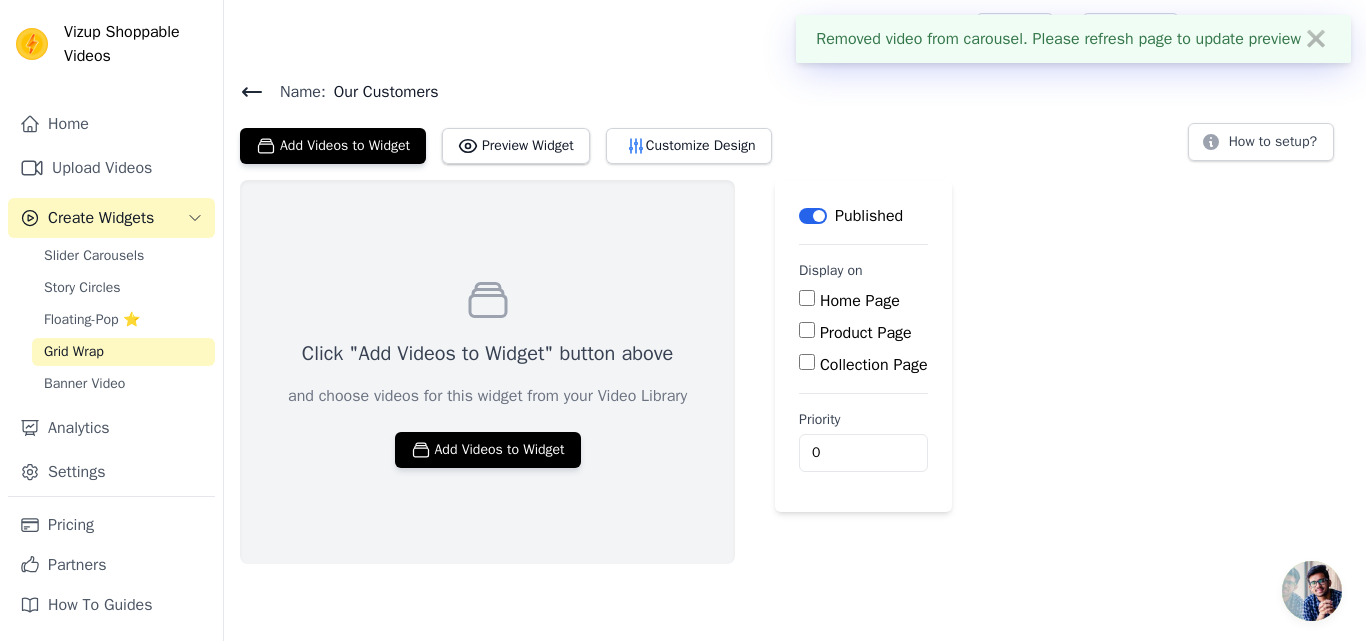 click 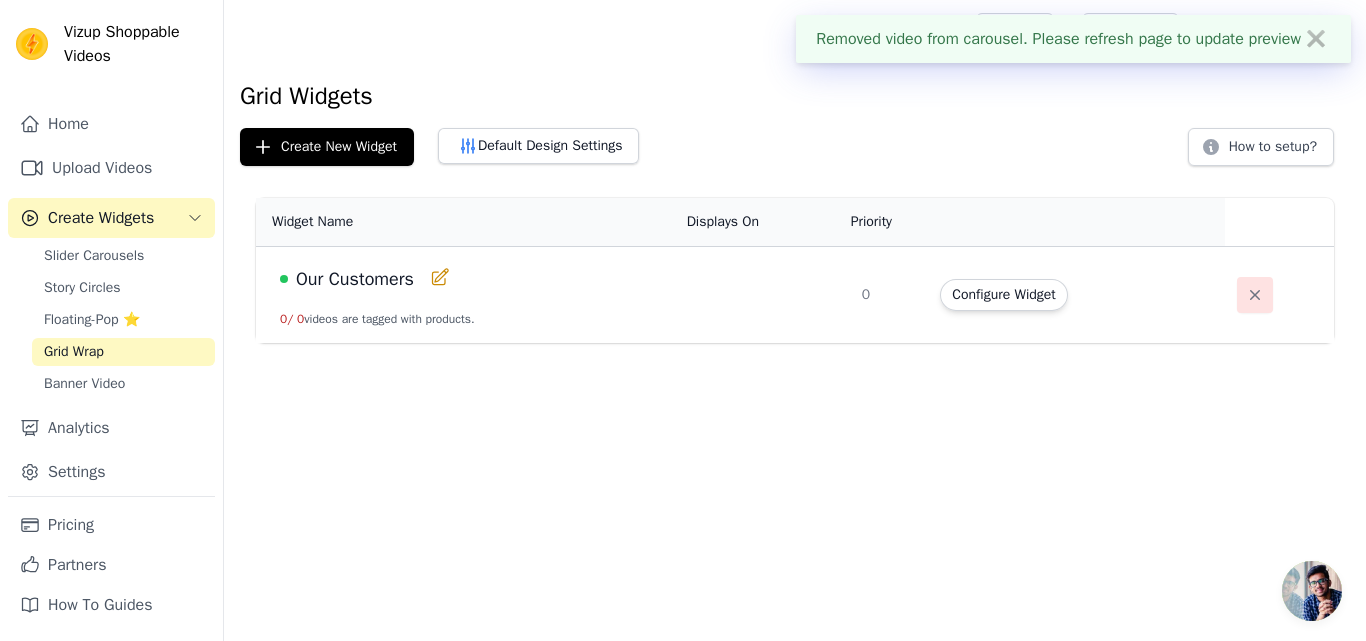 click 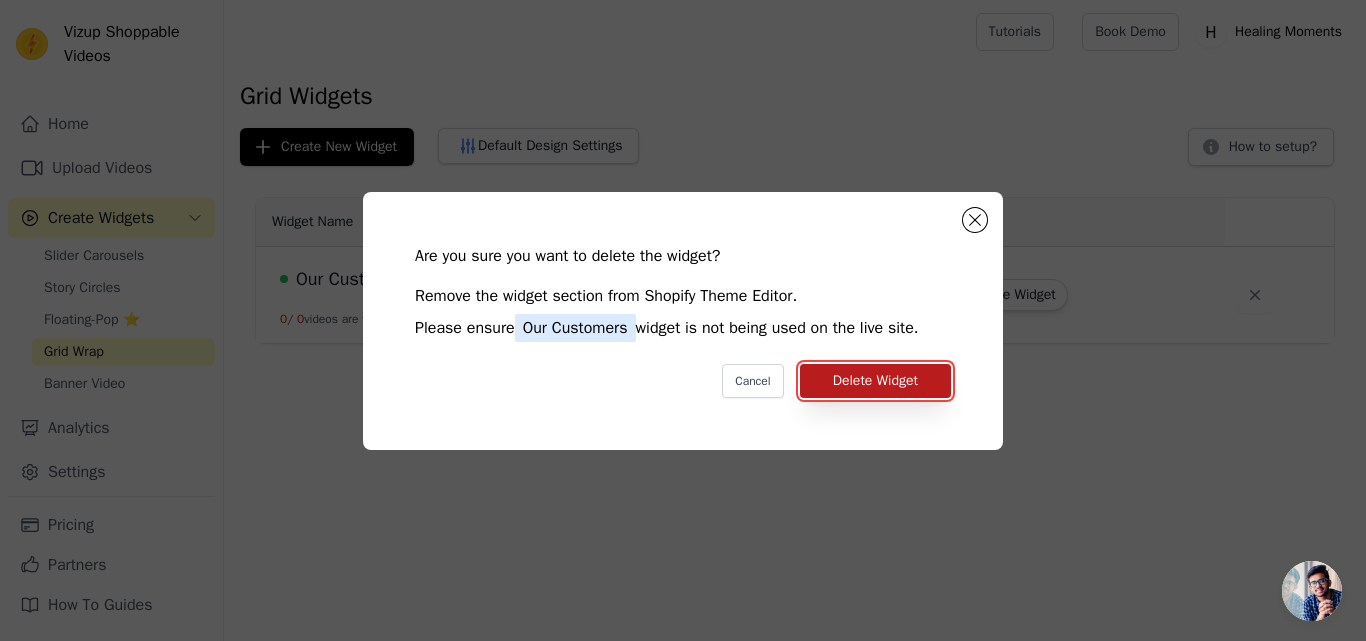 click on "Delete Widget" at bounding box center [875, 381] 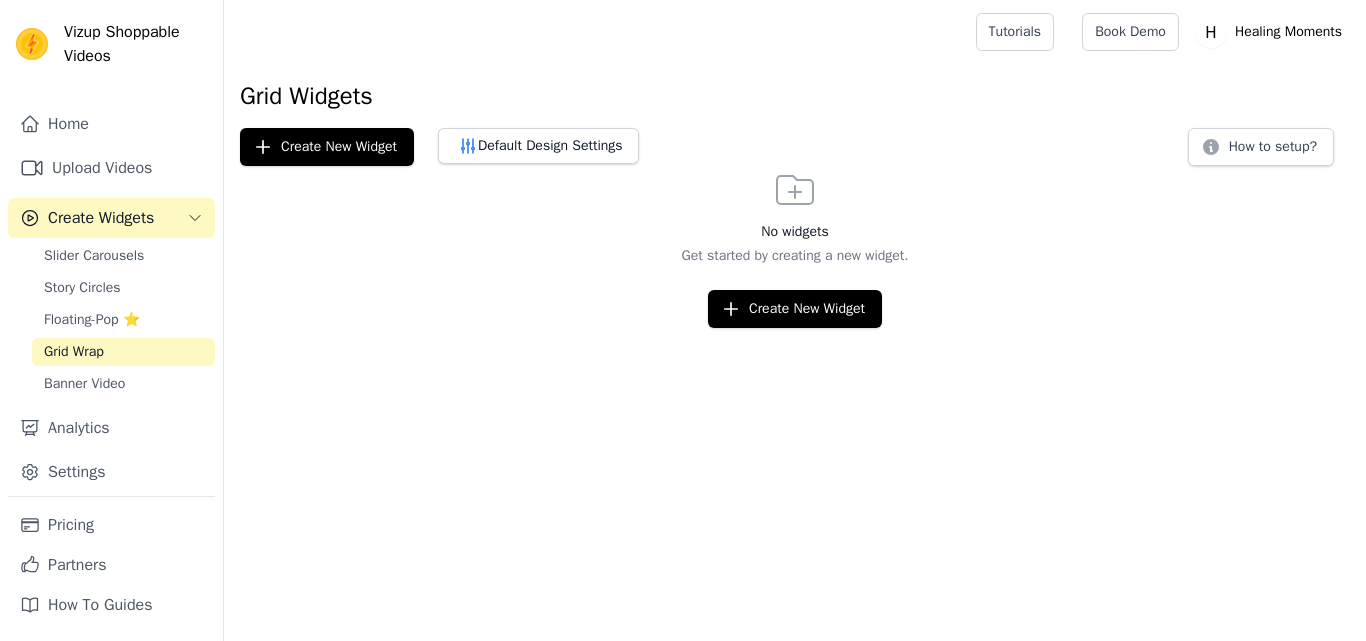 scroll, scrollTop: 0, scrollLeft: 0, axis: both 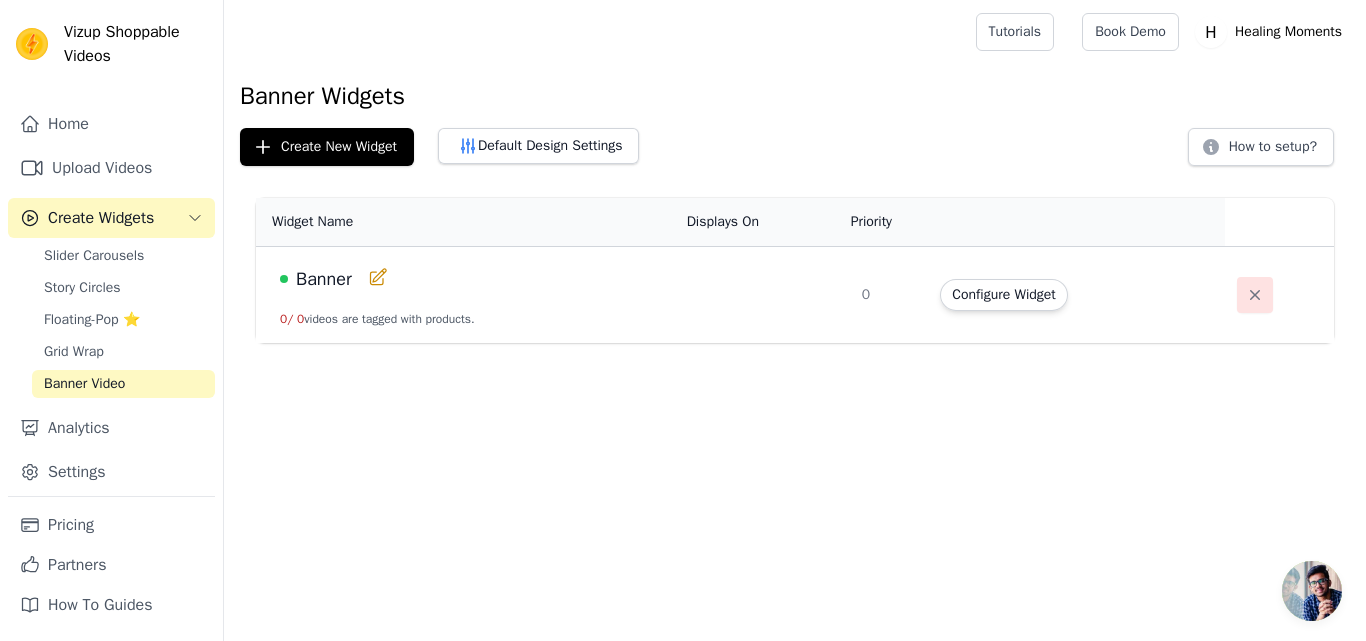 click 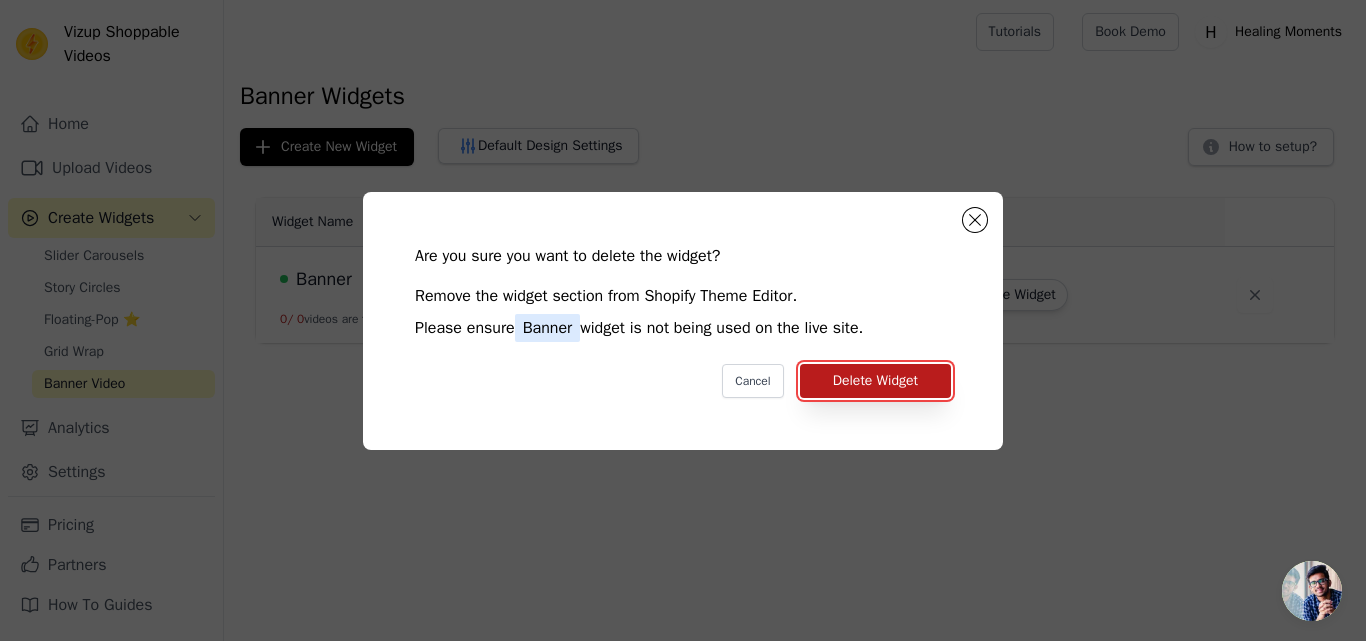 click on "Delete Widget" at bounding box center [875, 381] 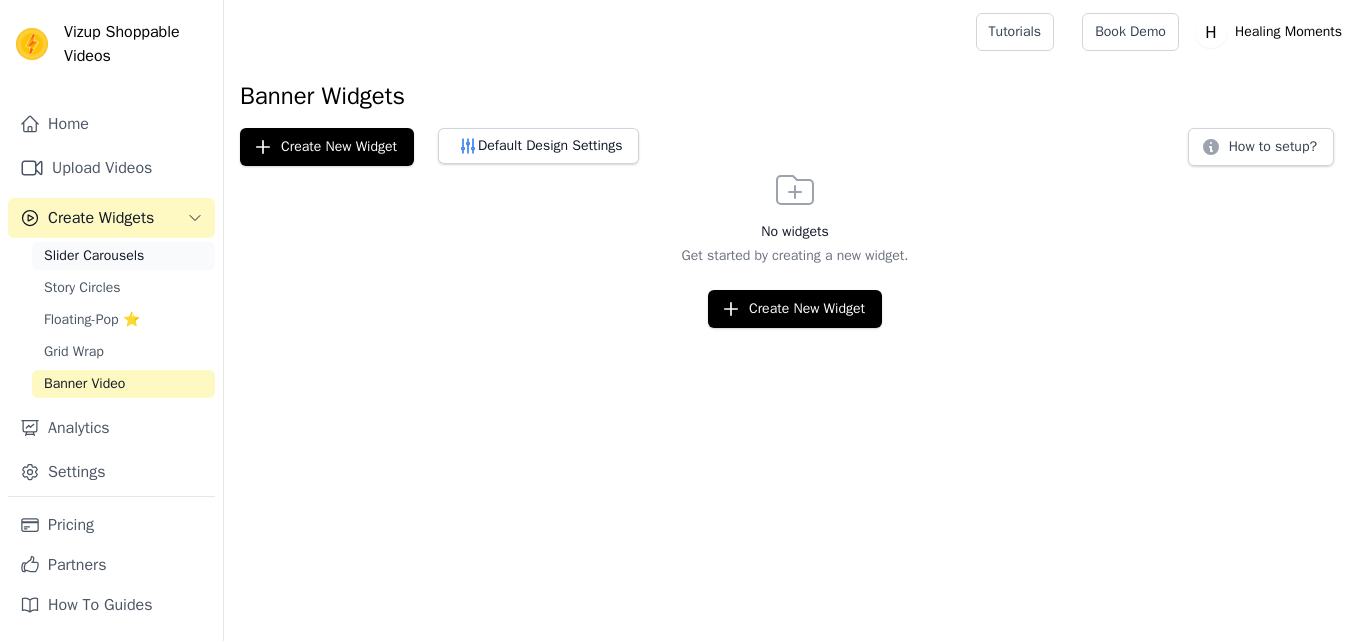 scroll, scrollTop: 0, scrollLeft: 0, axis: both 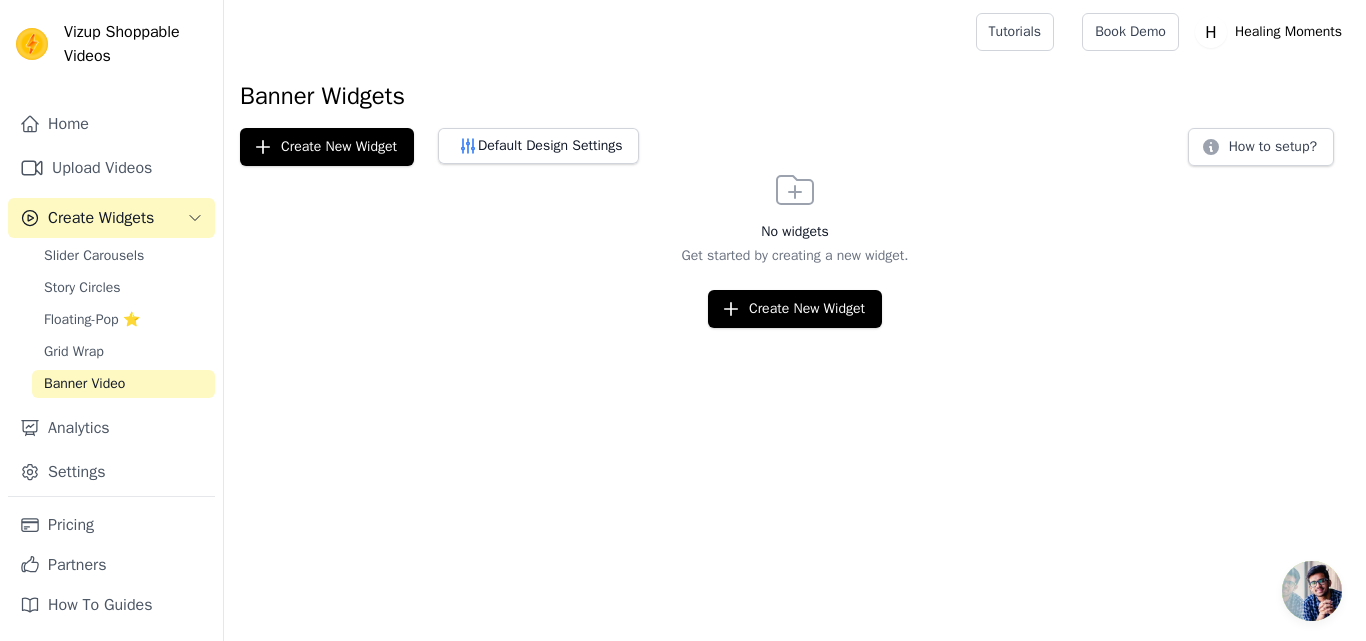 click 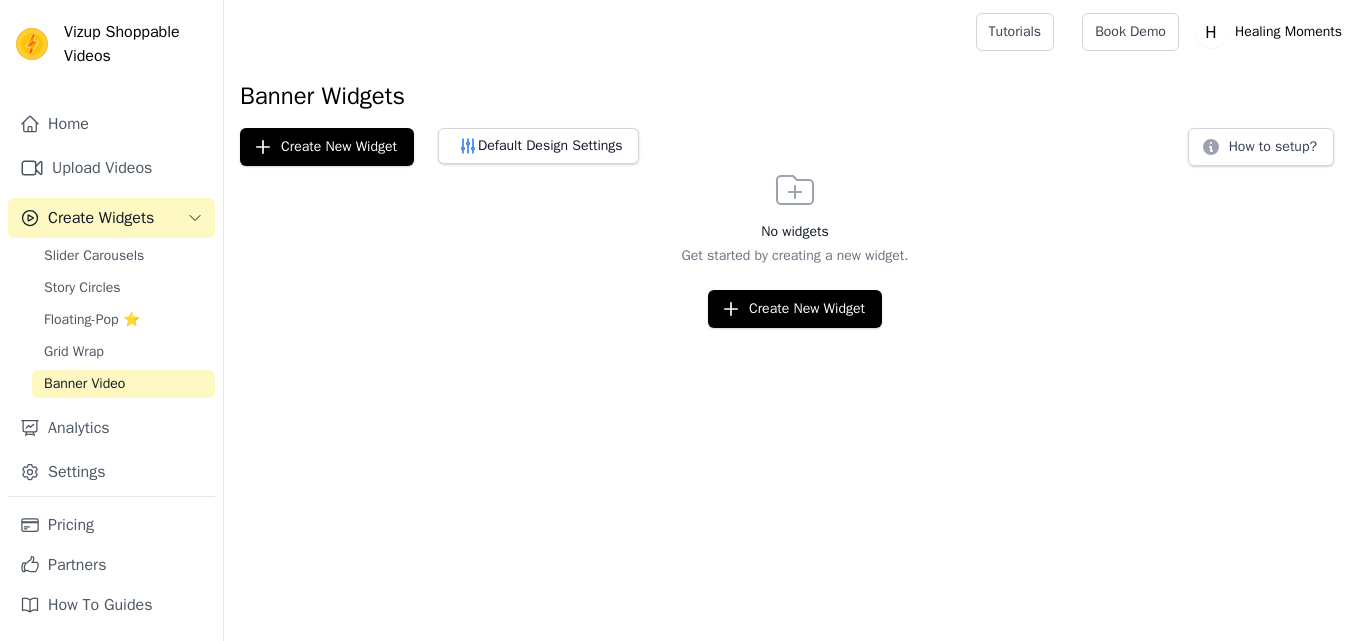 scroll, scrollTop: 0, scrollLeft: 0, axis: both 